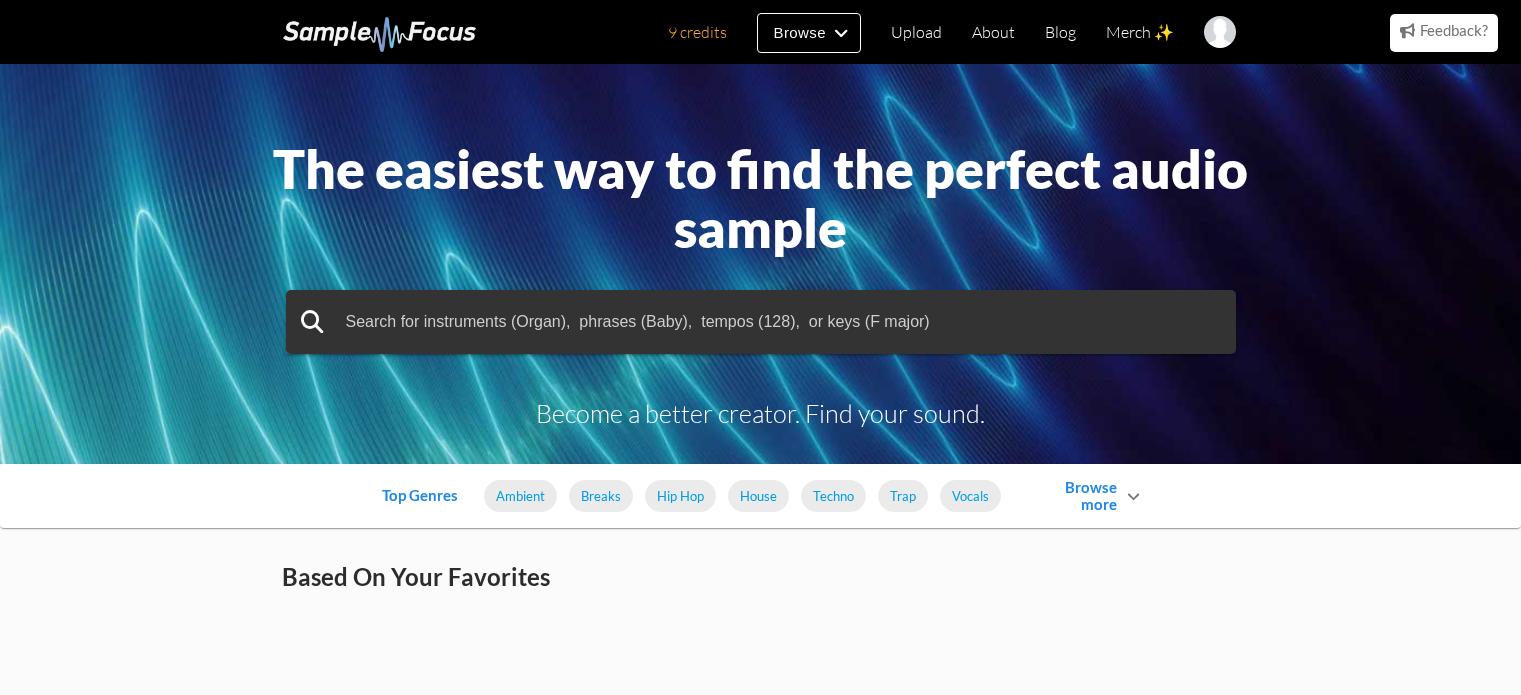 scroll, scrollTop: 0, scrollLeft: 0, axis: both 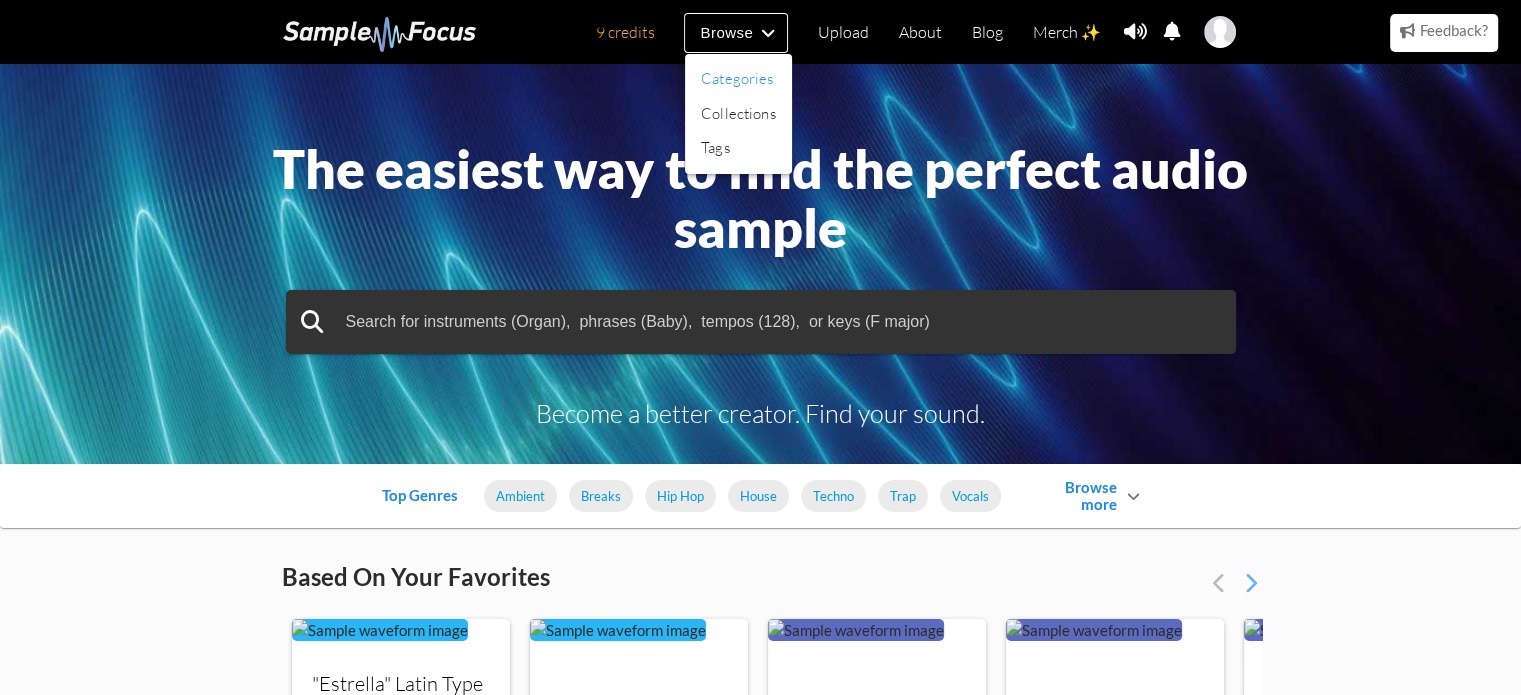 click on "Categories" at bounding box center (738, 79) 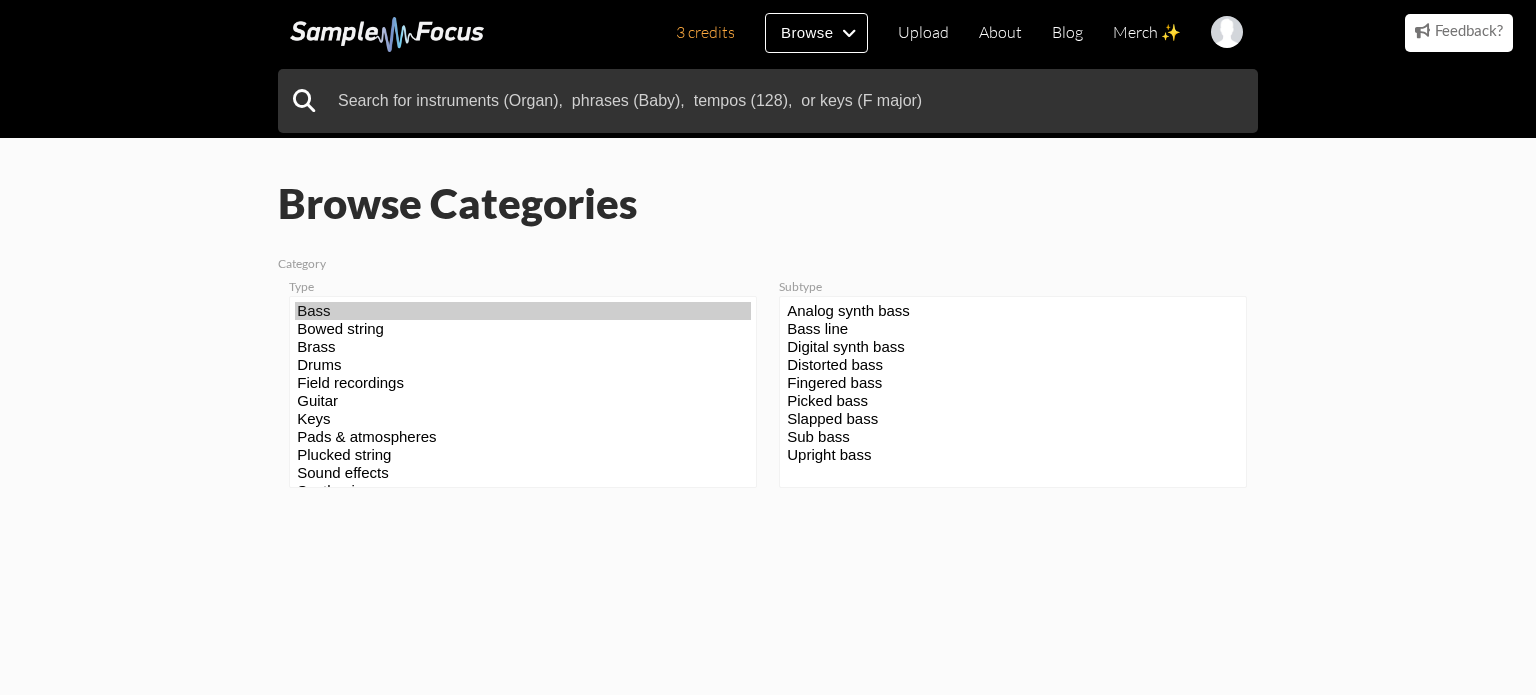 scroll, scrollTop: 0, scrollLeft: 0, axis: both 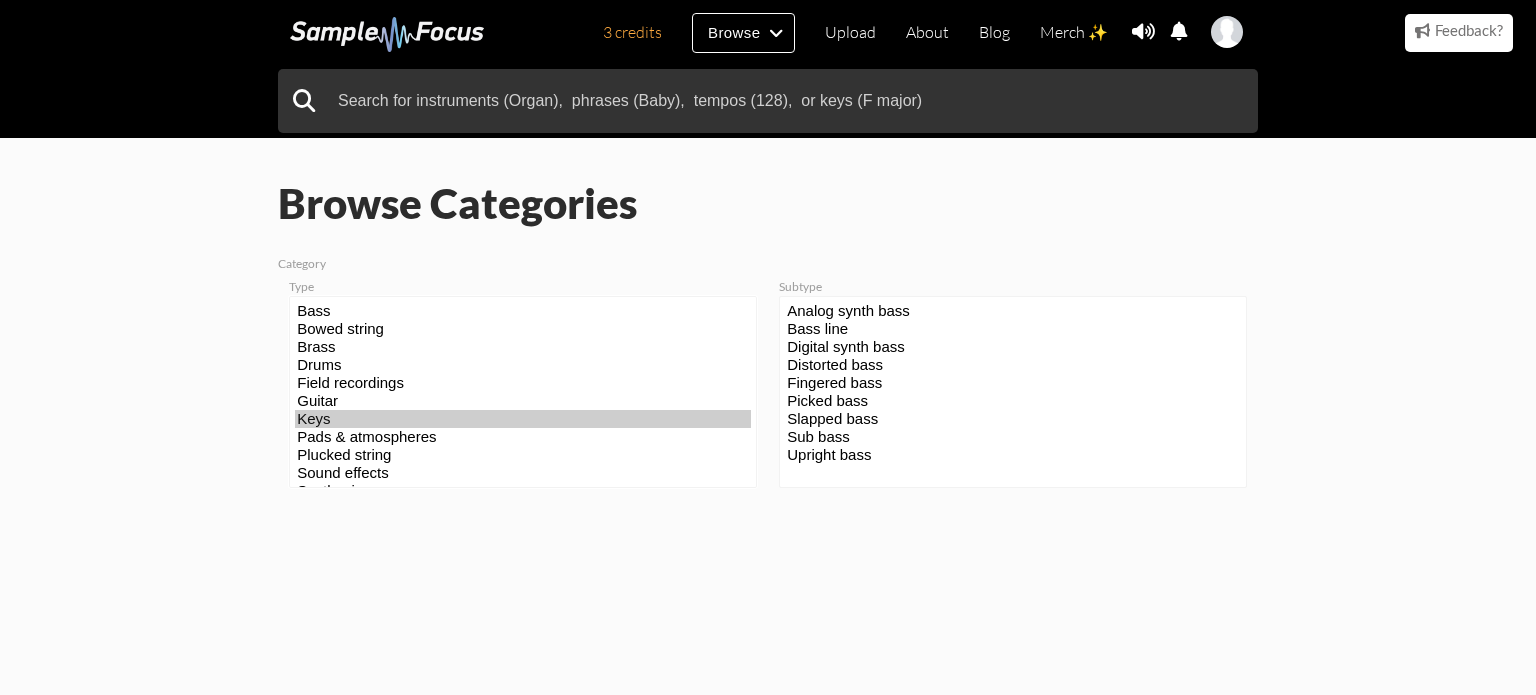 click on "Keys" at bounding box center [523, 419] 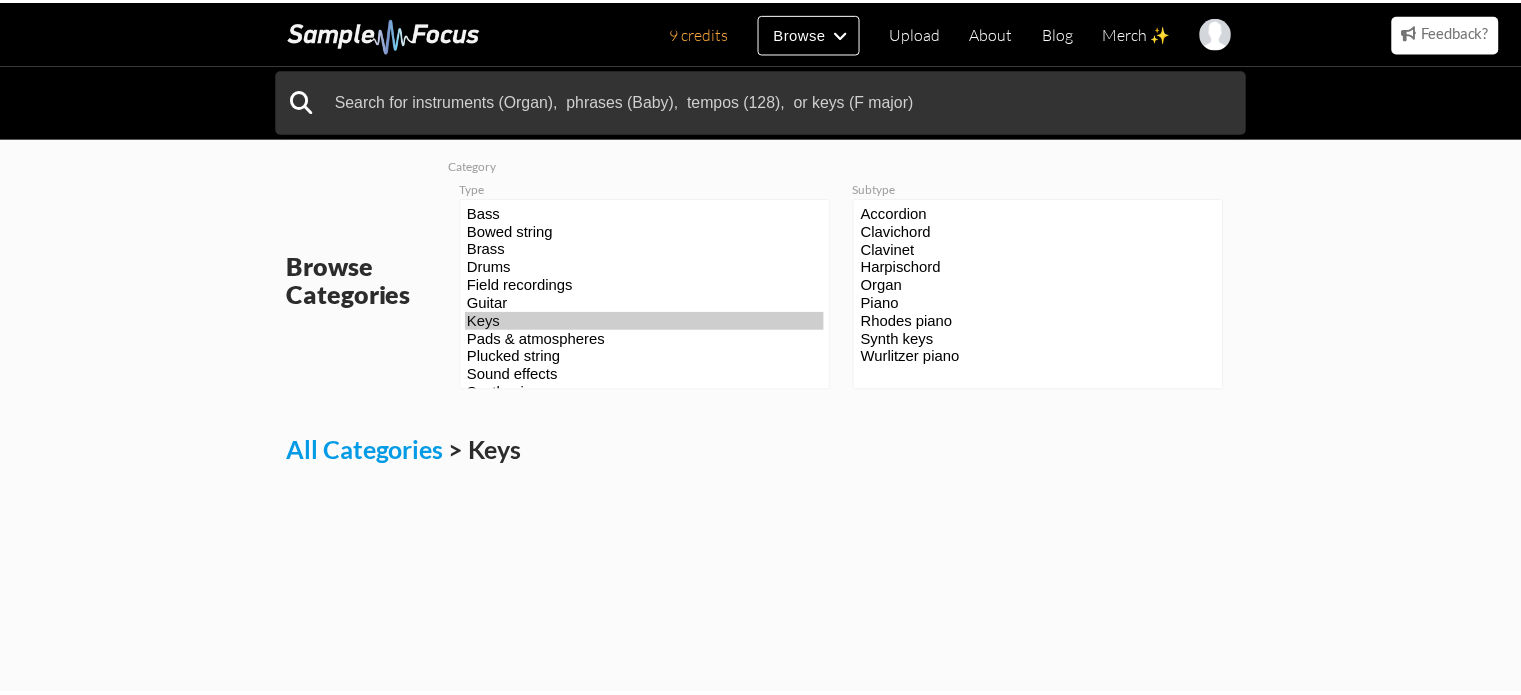 scroll, scrollTop: 0, scrollLeft: 0, axis: both 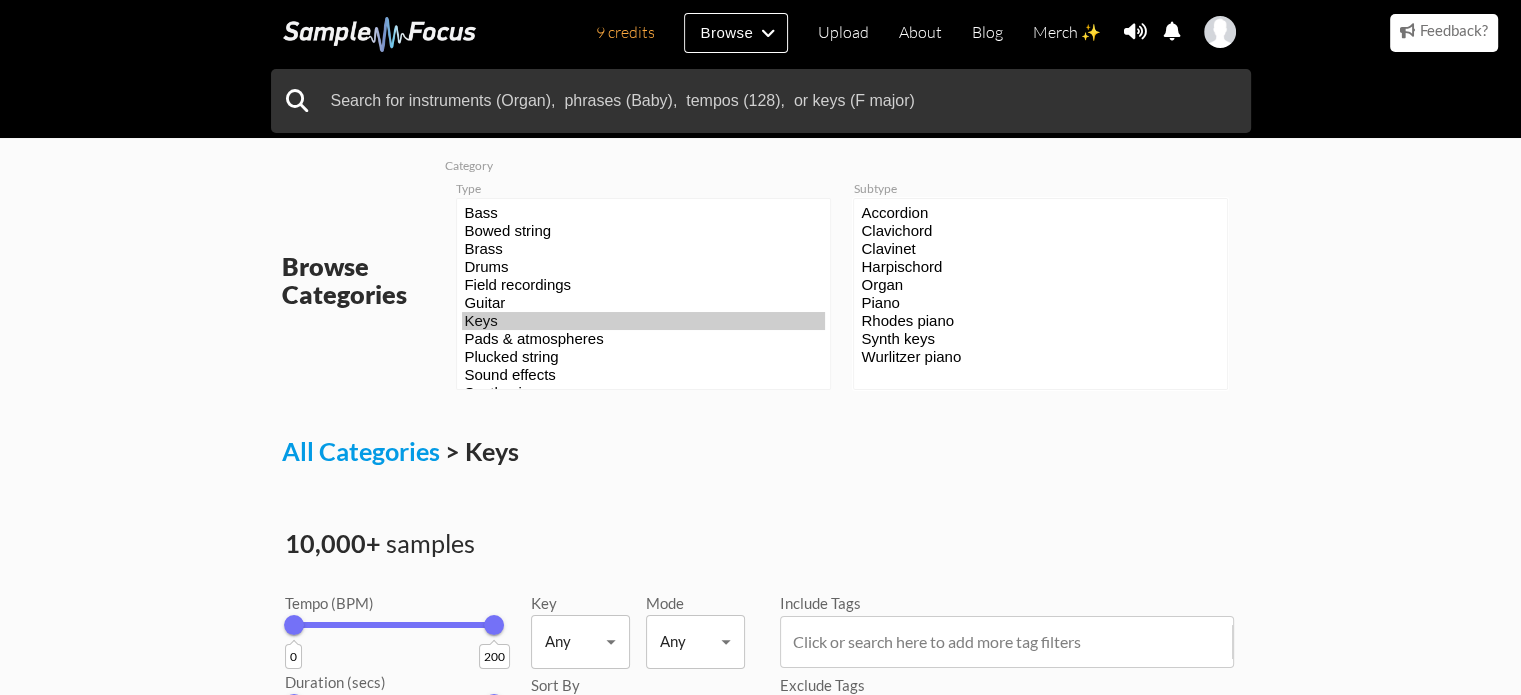 click on "Synth keys" at bounding box center [1040, 339] 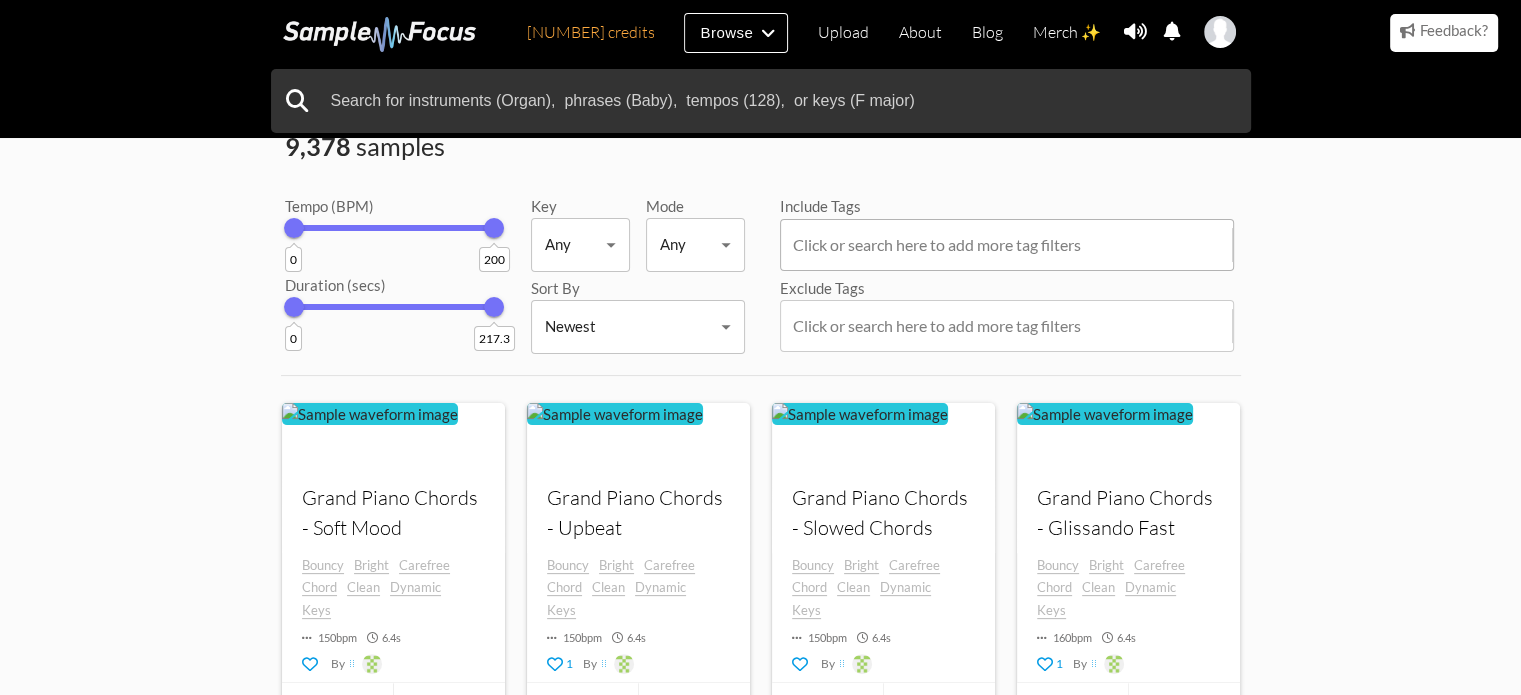 scroll, scrollTop: 400, scrollLeft: 0, axis: vertical 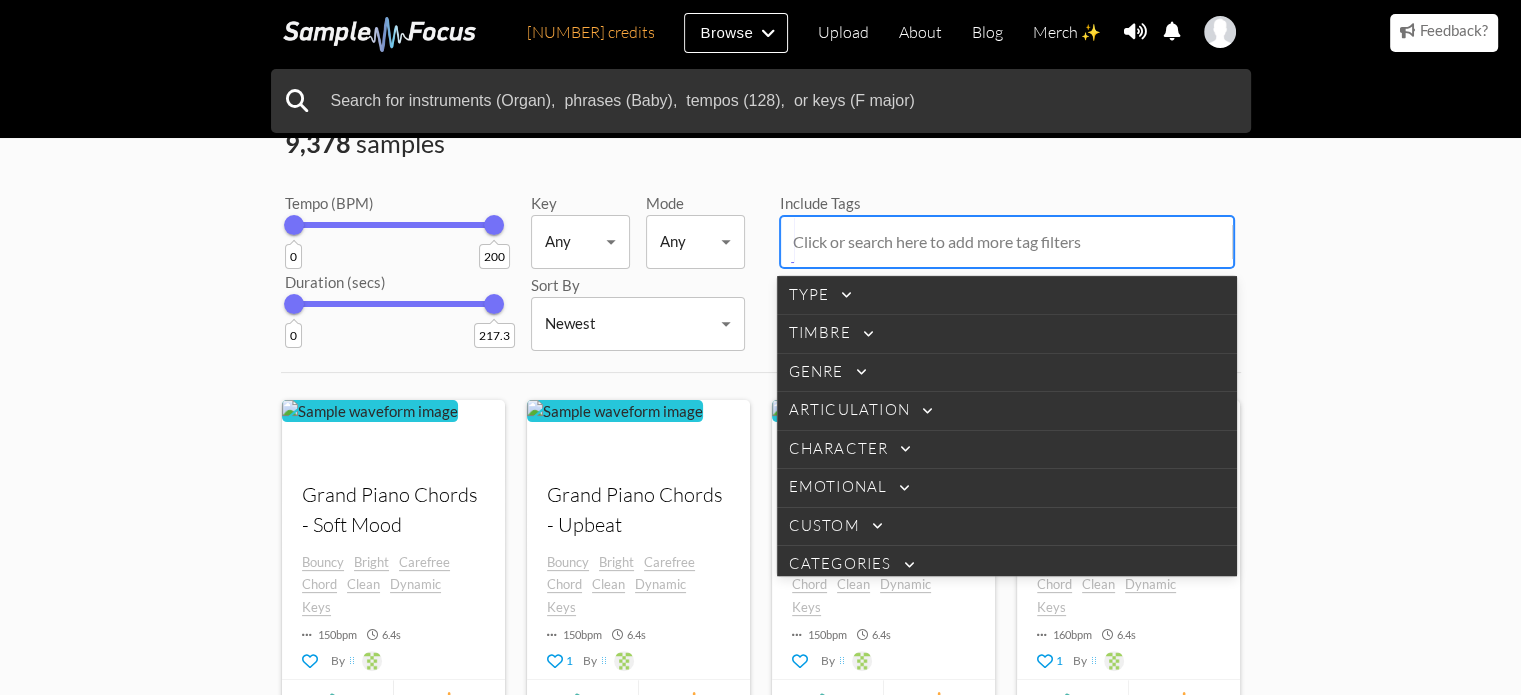 click at bounding box center [1011, 242] 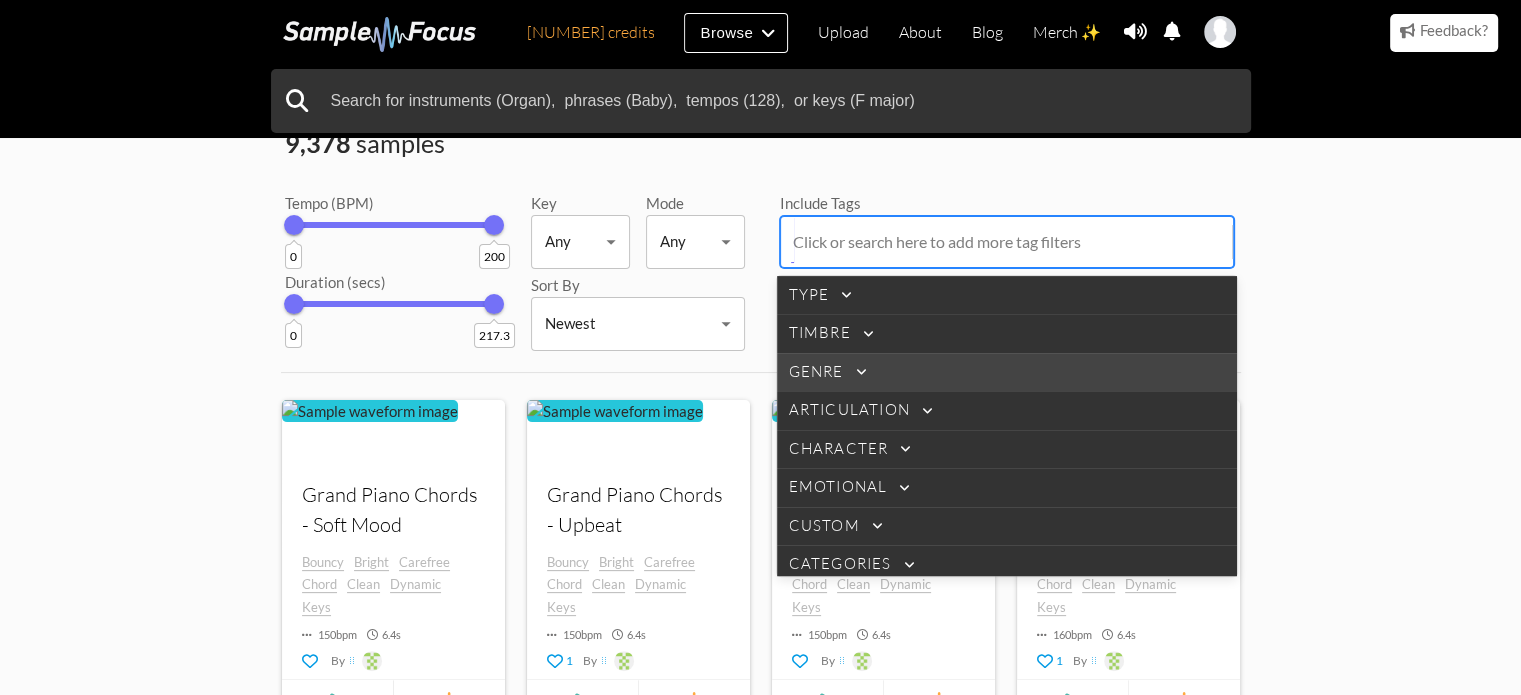 click on "Genre" at bounding box center [816, 372] 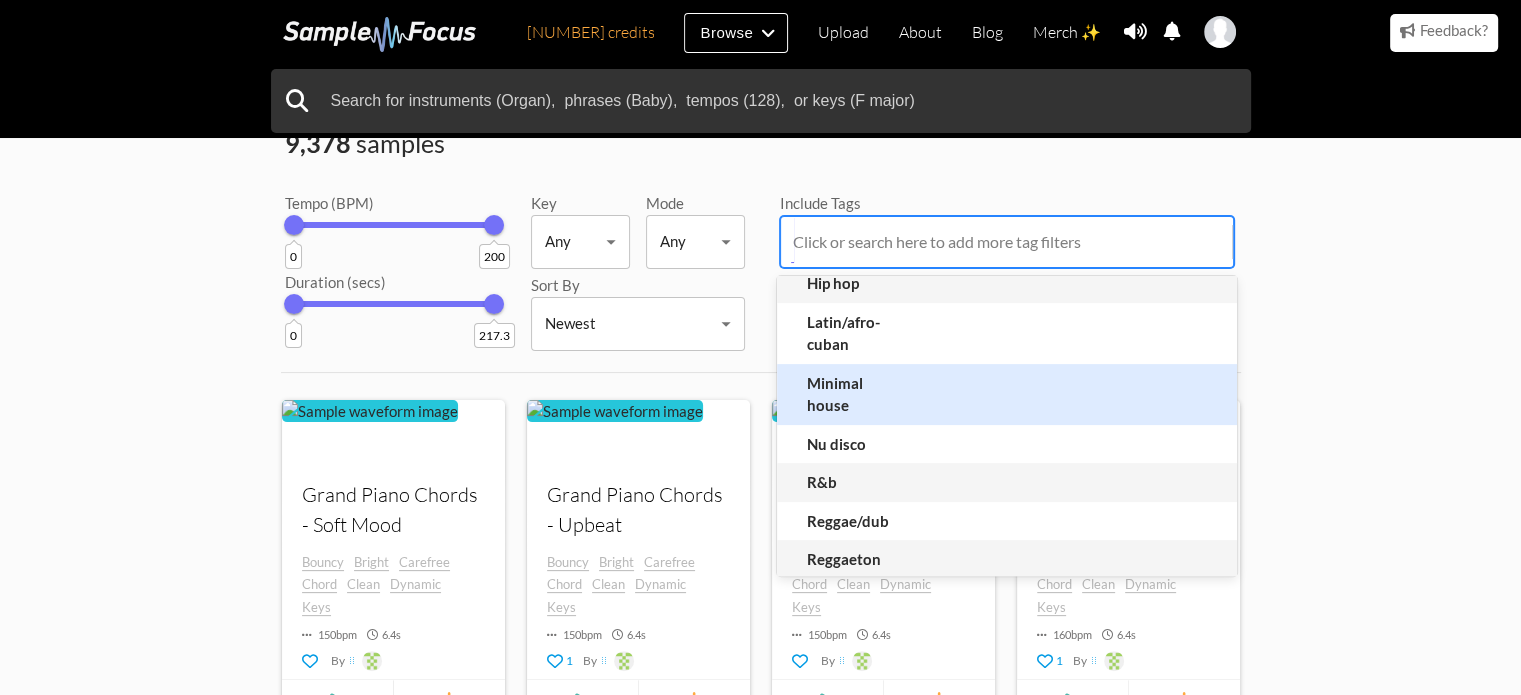 scroll, scrollTop: 1100, scrollLeft: 0, axis: vertical 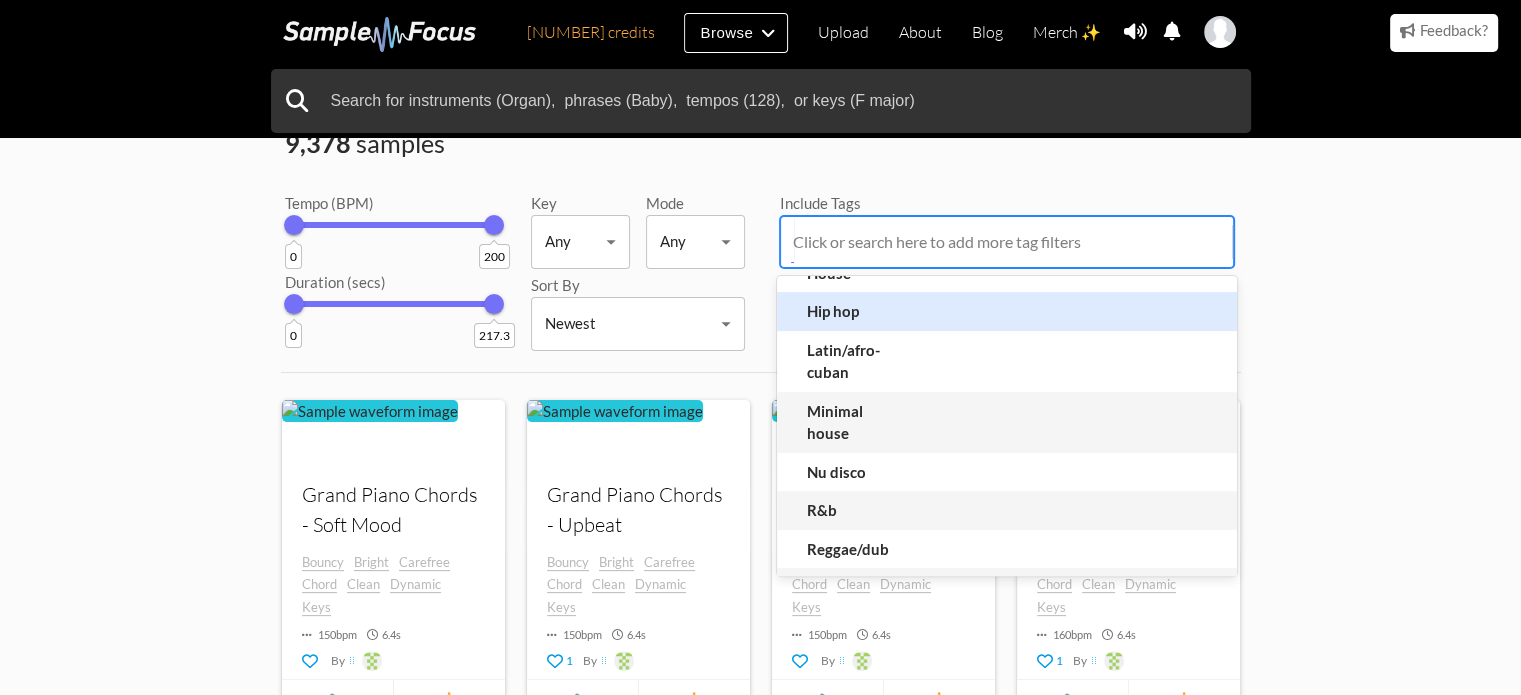 click on "Hip hop" at bounding box center (857, 311) 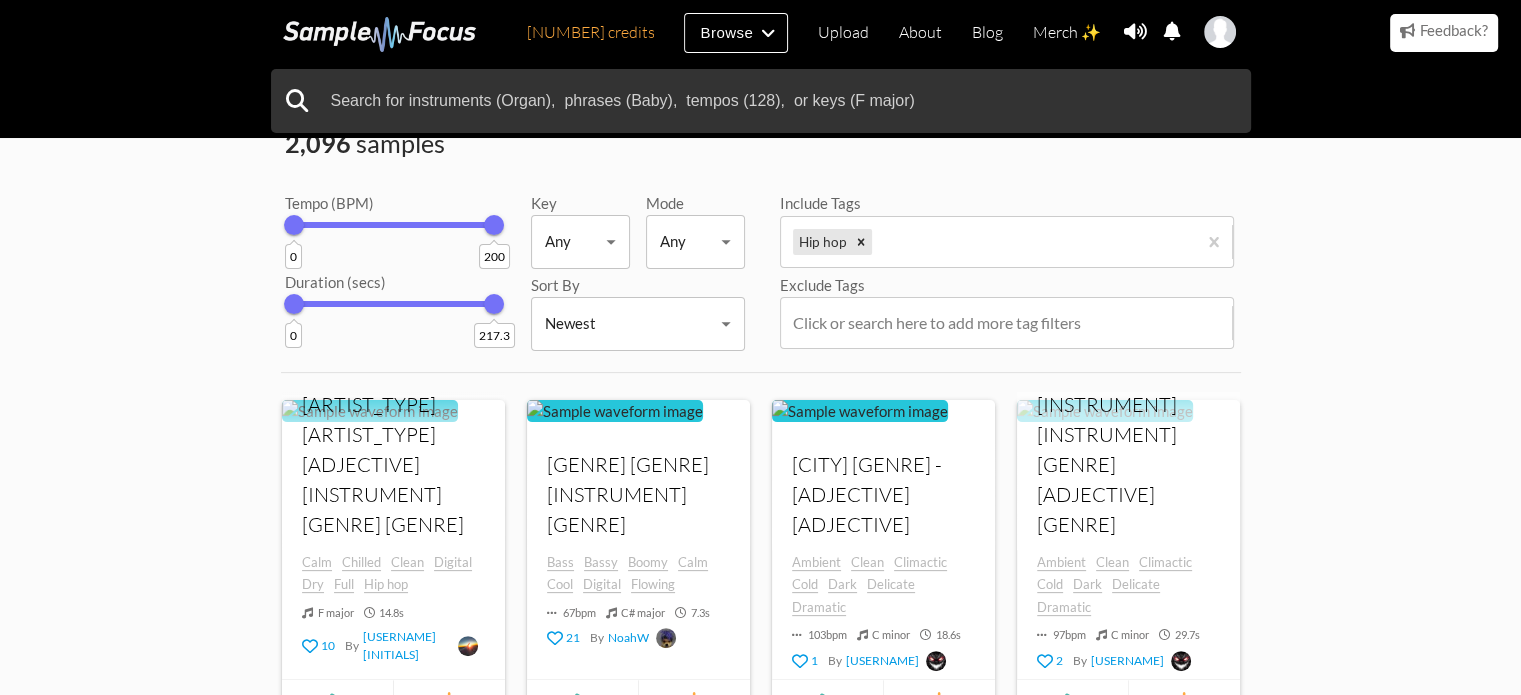 click on "Browse Categories
Category
Type
Bass
Bowed string
Brass
Drums
Field recordings
Guitar
Keys
Pads & atmospheres
Plucked string
Sound effects
Synthesizers
Vocals
Woodwinds
Subtype
Accordion
Clavinet" at bounding box center (760, 945) 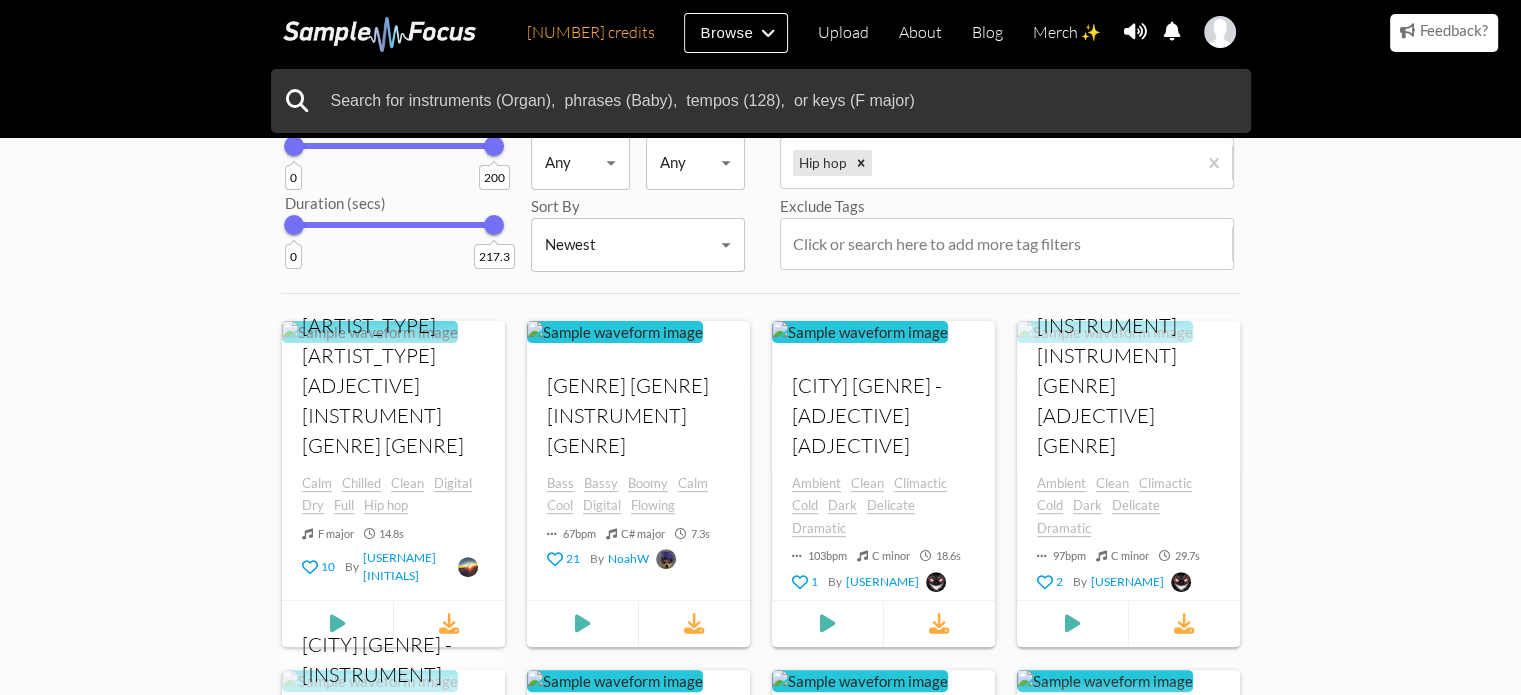scroll, scrollTop: 600, scrollLeft: 0, axis: vertical 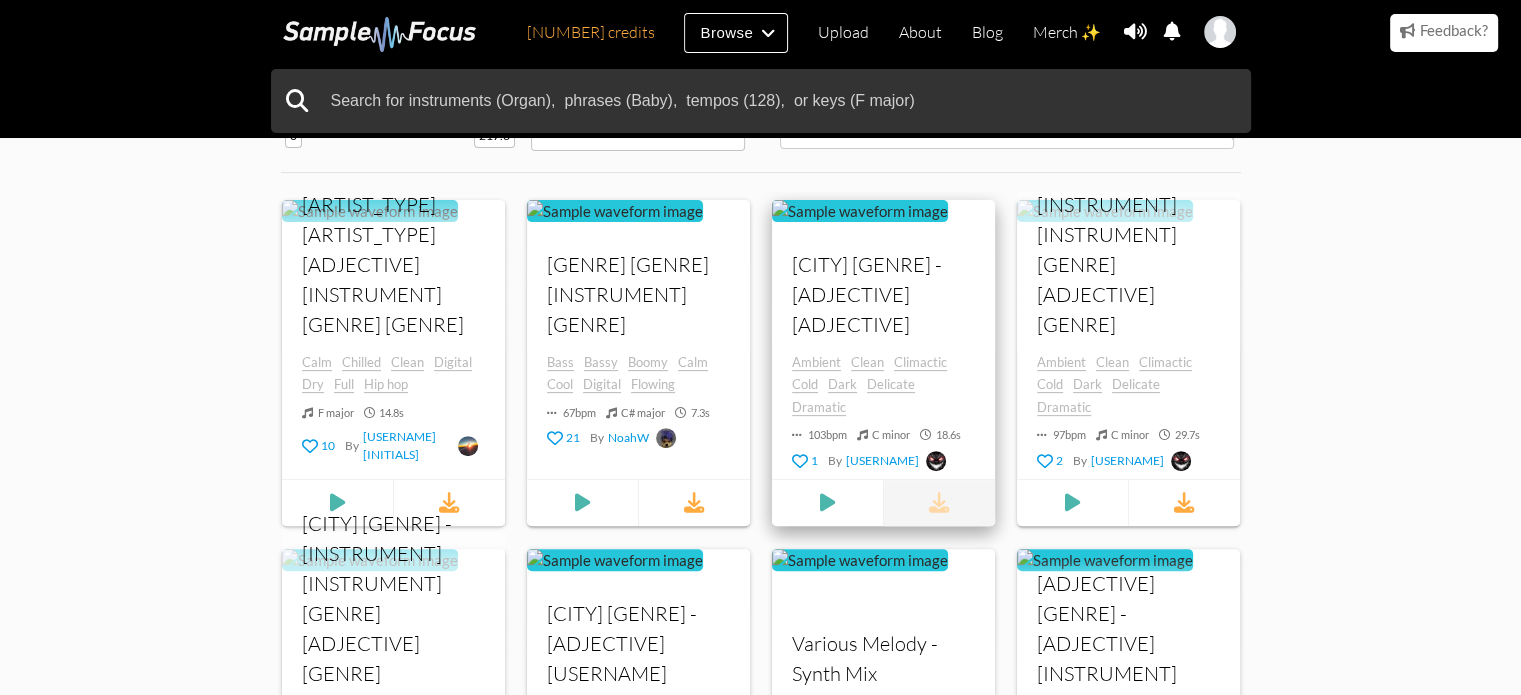 click at bounding box center [939, 503] 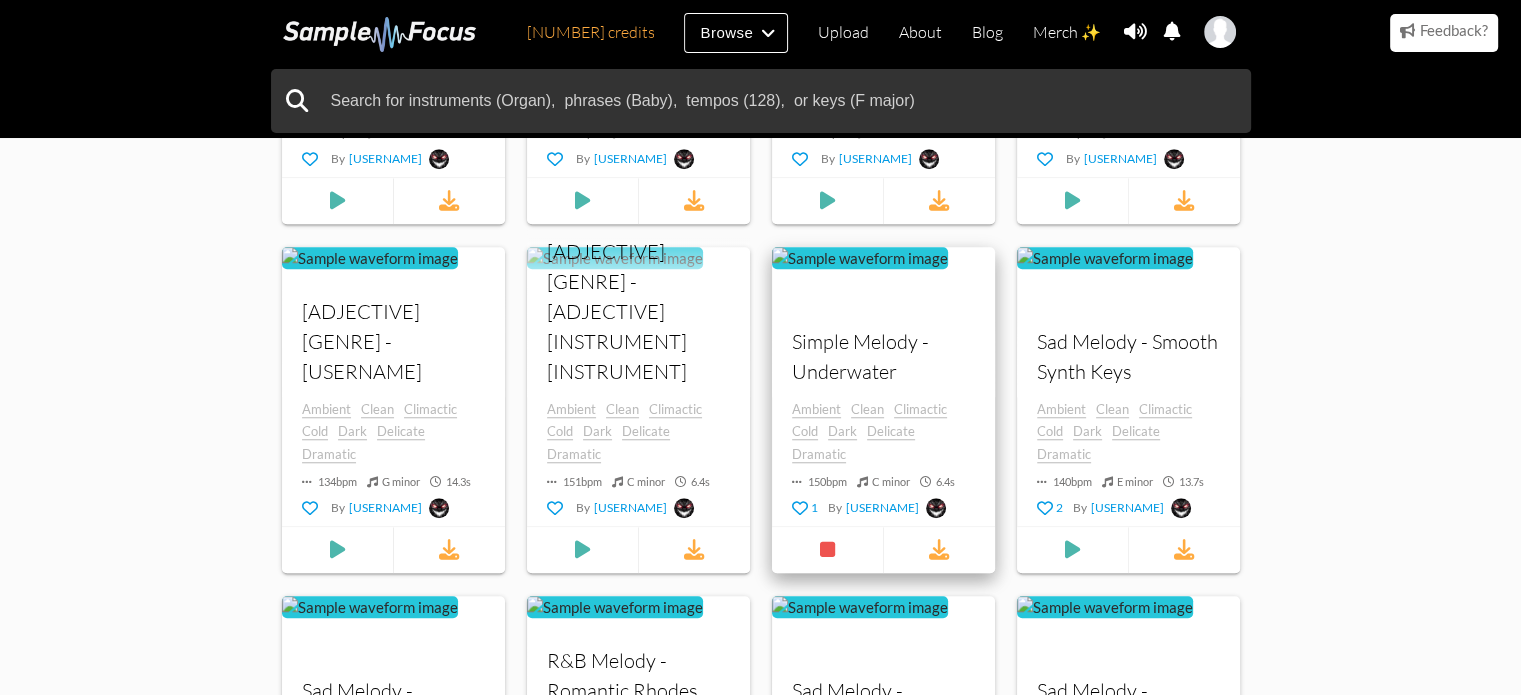 scroll, scrollTop: 1960, scrollLeft: 0, axis: vertical 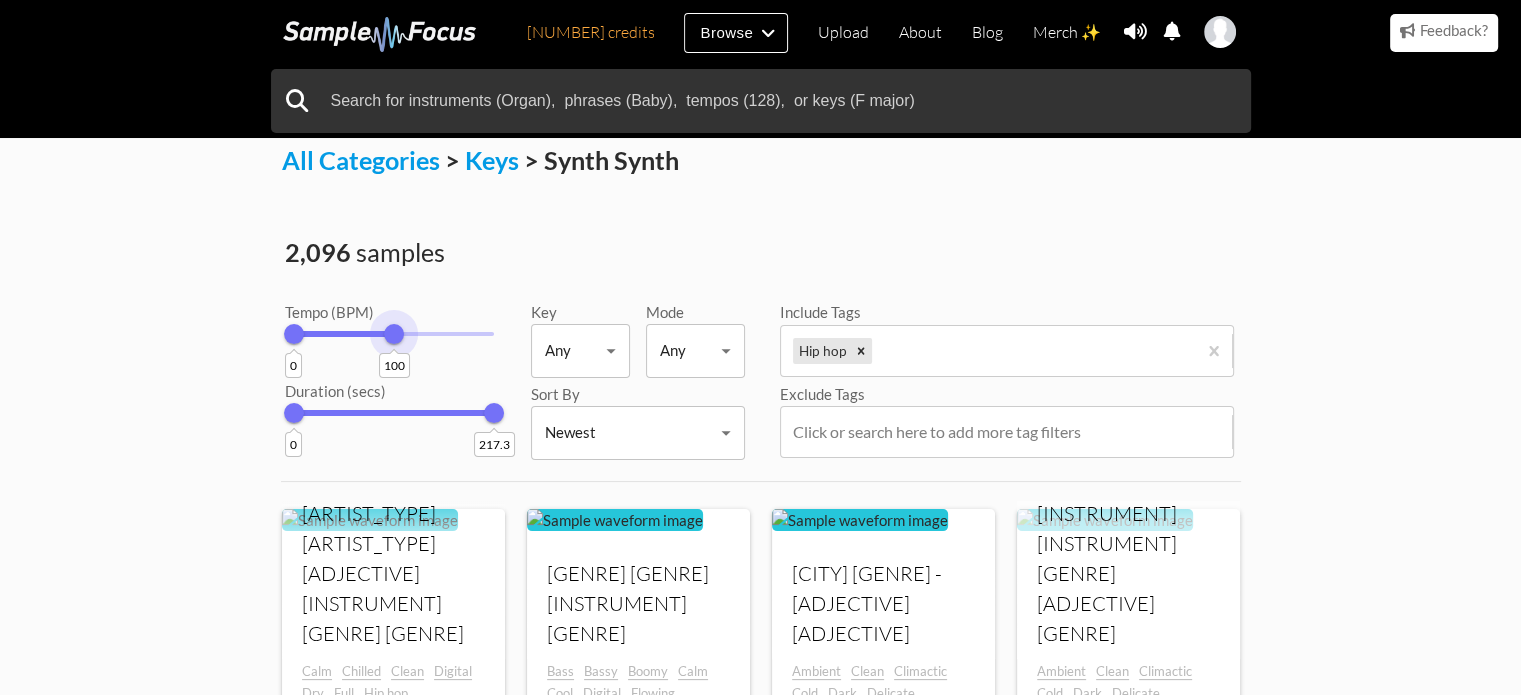 drag, startPoint x: 492, startPoint y: 365, endPoint x: 394, endPoint y: 423, distance: 113.87713 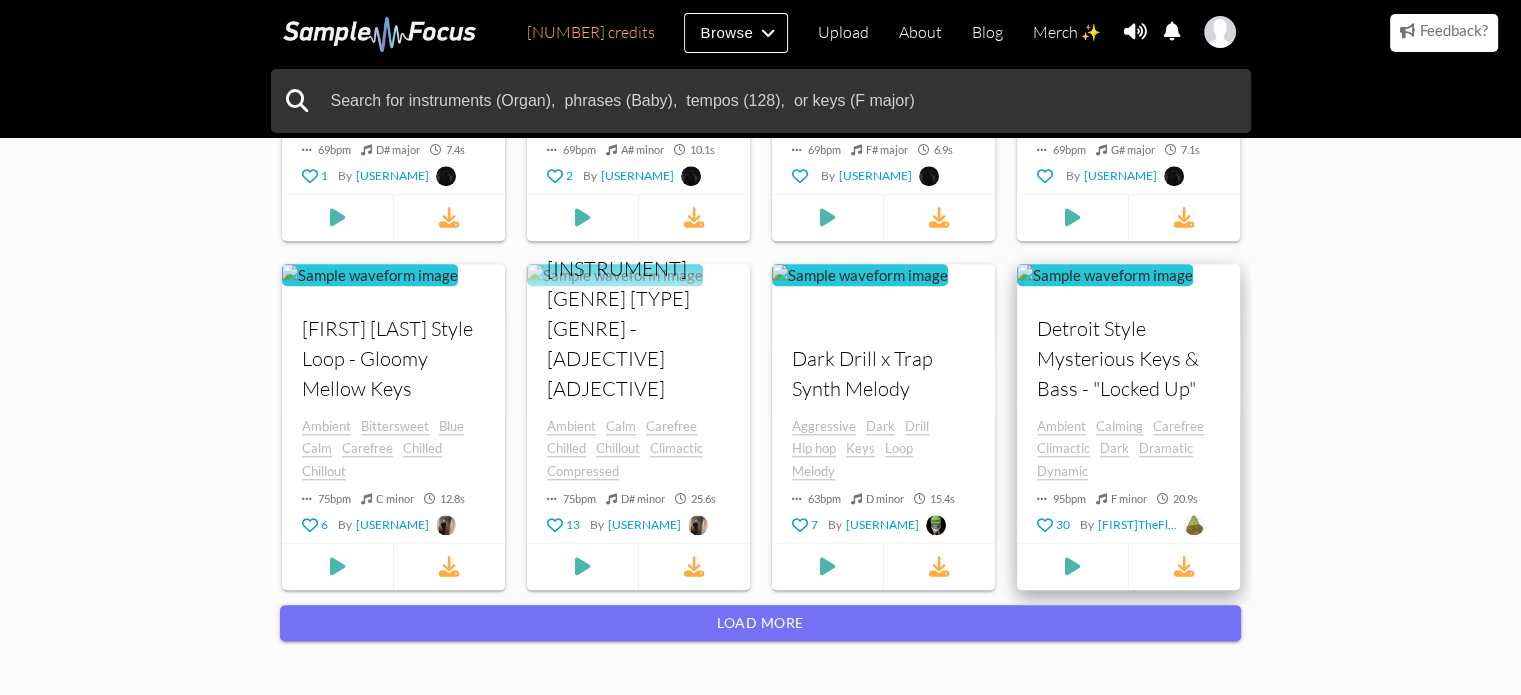 scroll, scrollTop: 1960, scrollLeft: 0, axis: vertical 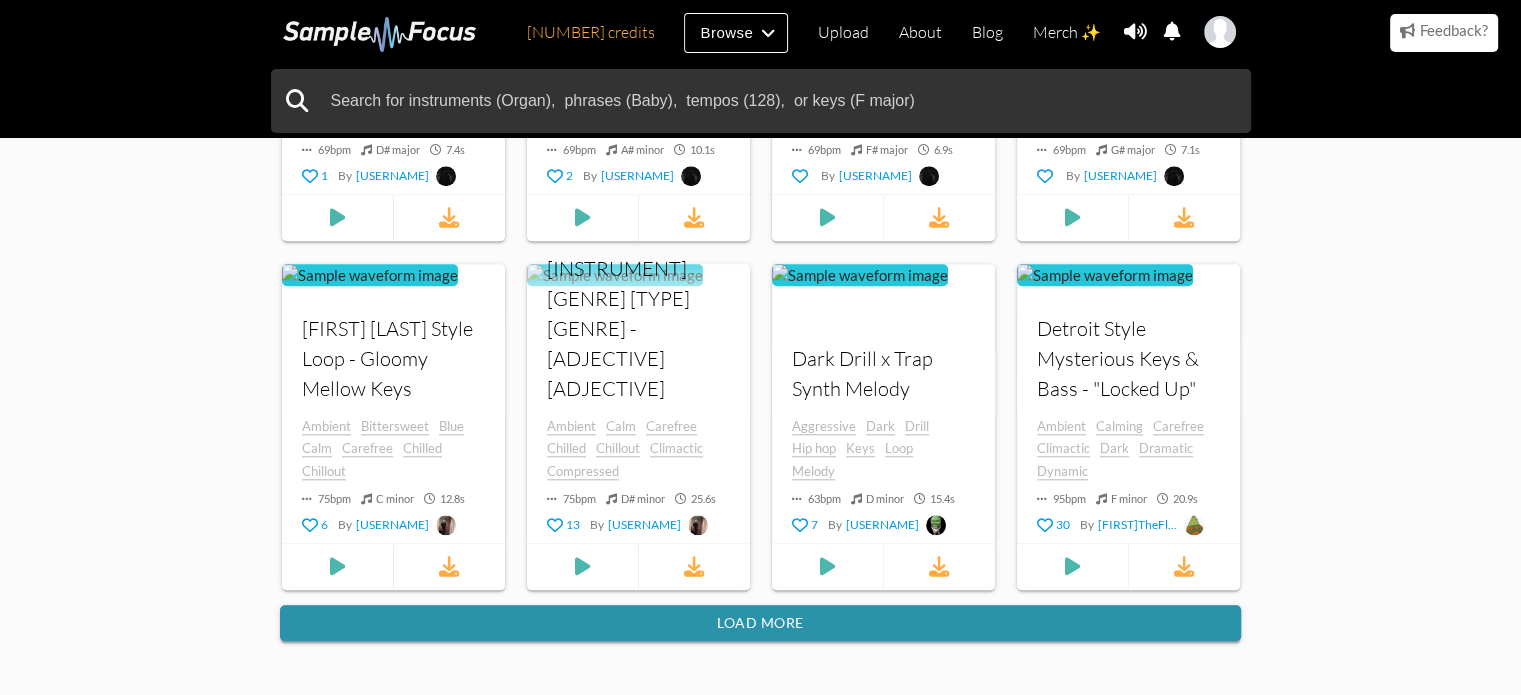 click on "Load more" at bounding box center (760, 623) 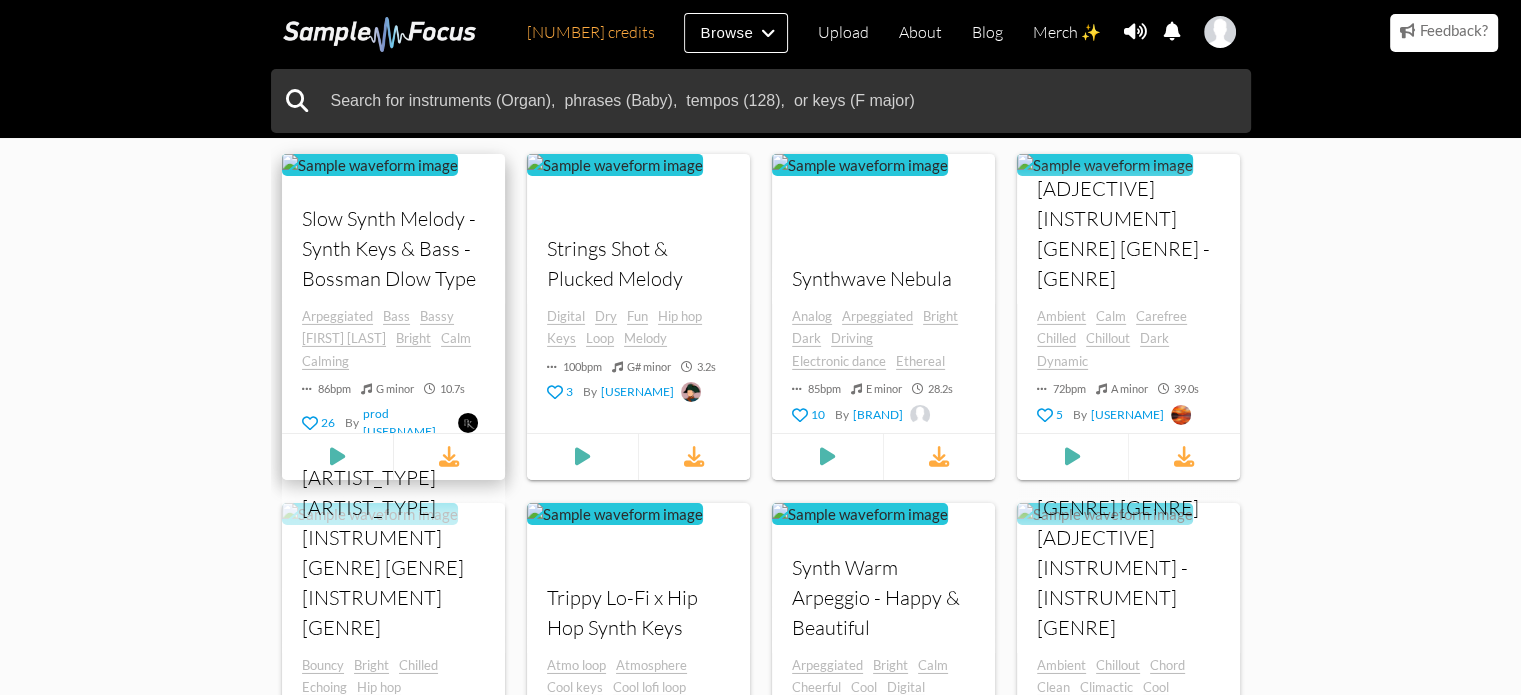 scroll, scrollTop: 6860, scrollLeft: 0, axis: vertical 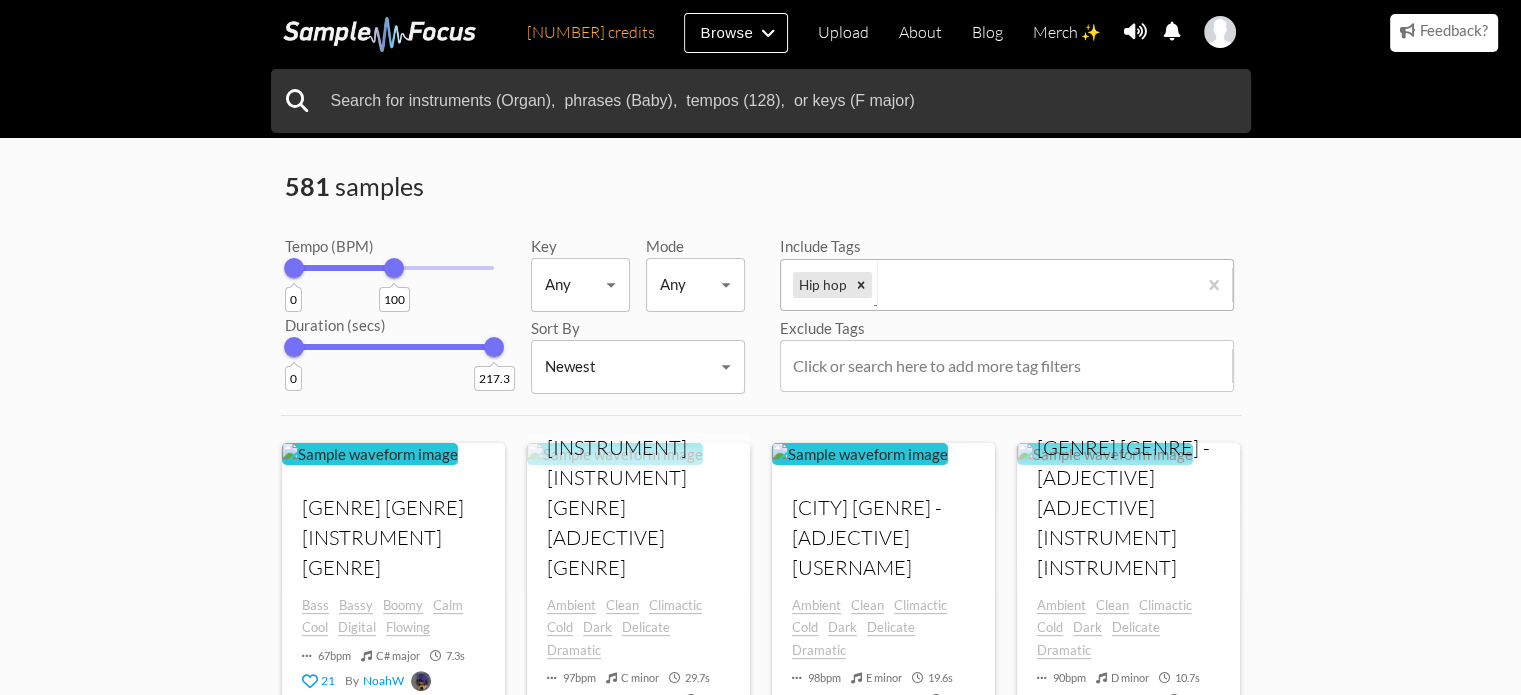 click at bounding box center [1035, 285] 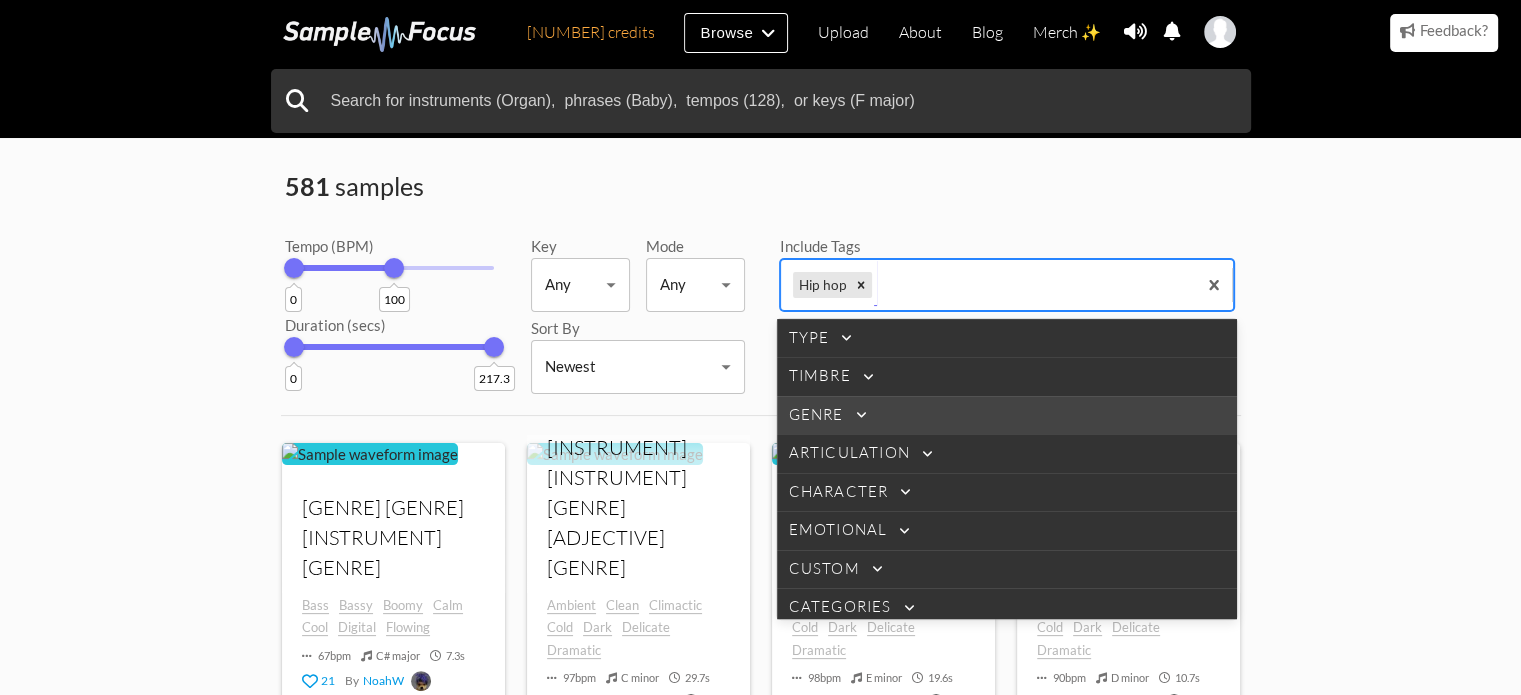 click on "Genre" at bounding box center (816, 415) 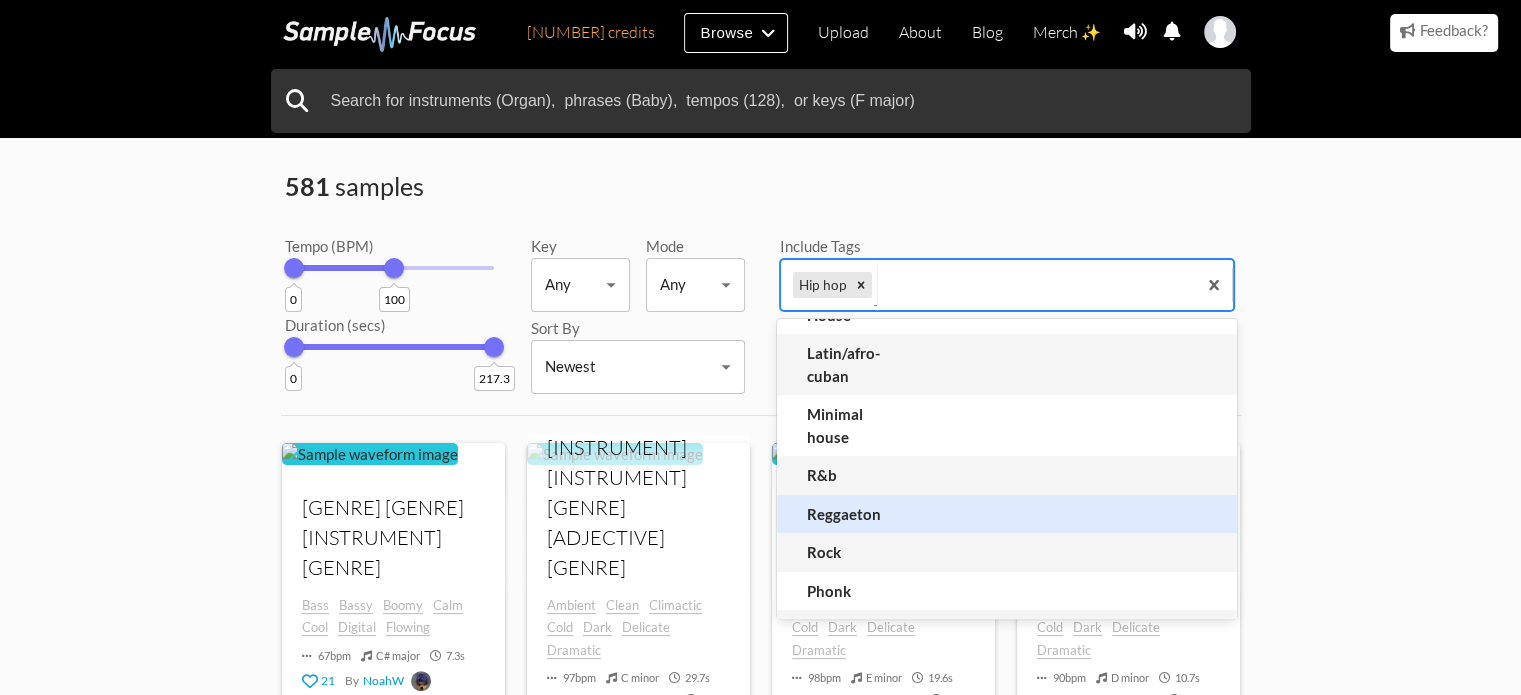 scroll, scrollTop: 900, scrollLeft: 0, axis: vertical 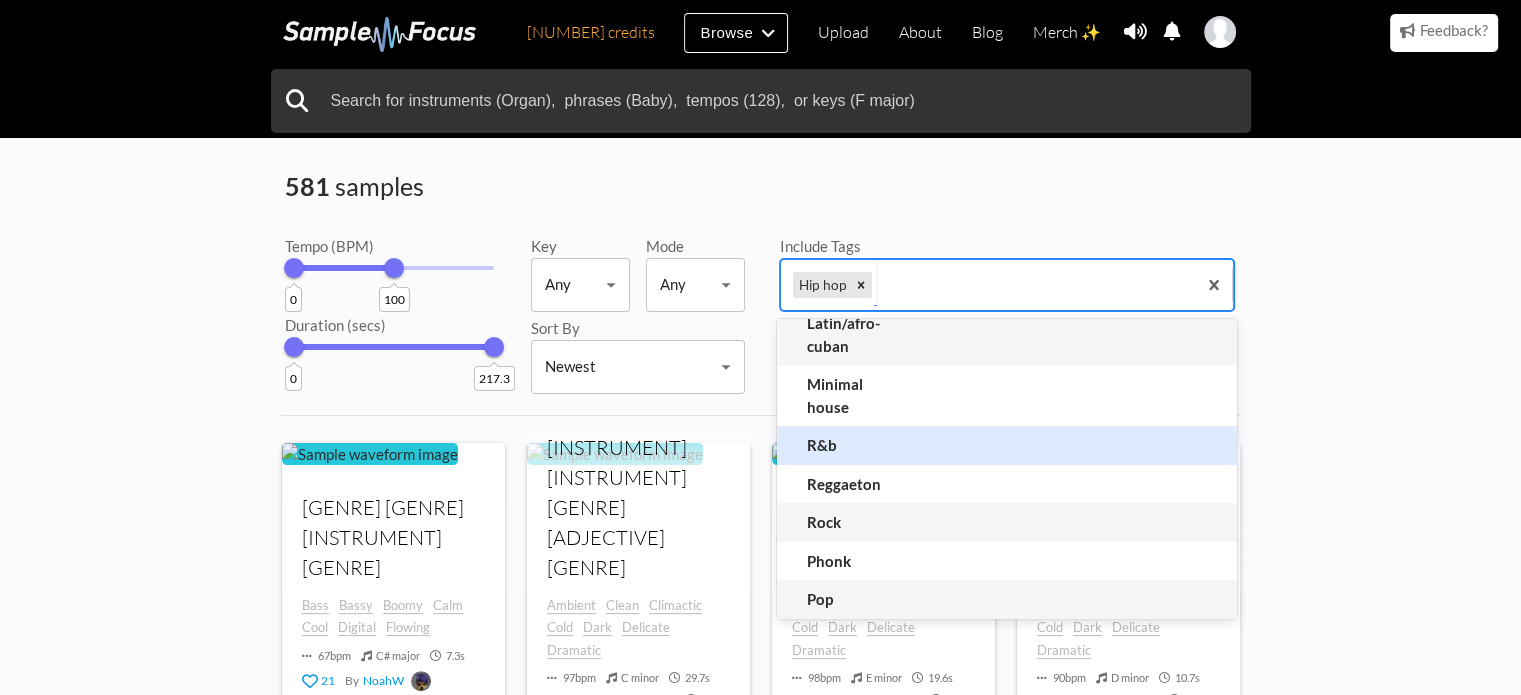 click on "R&b" at bounding box center [1007, 445] 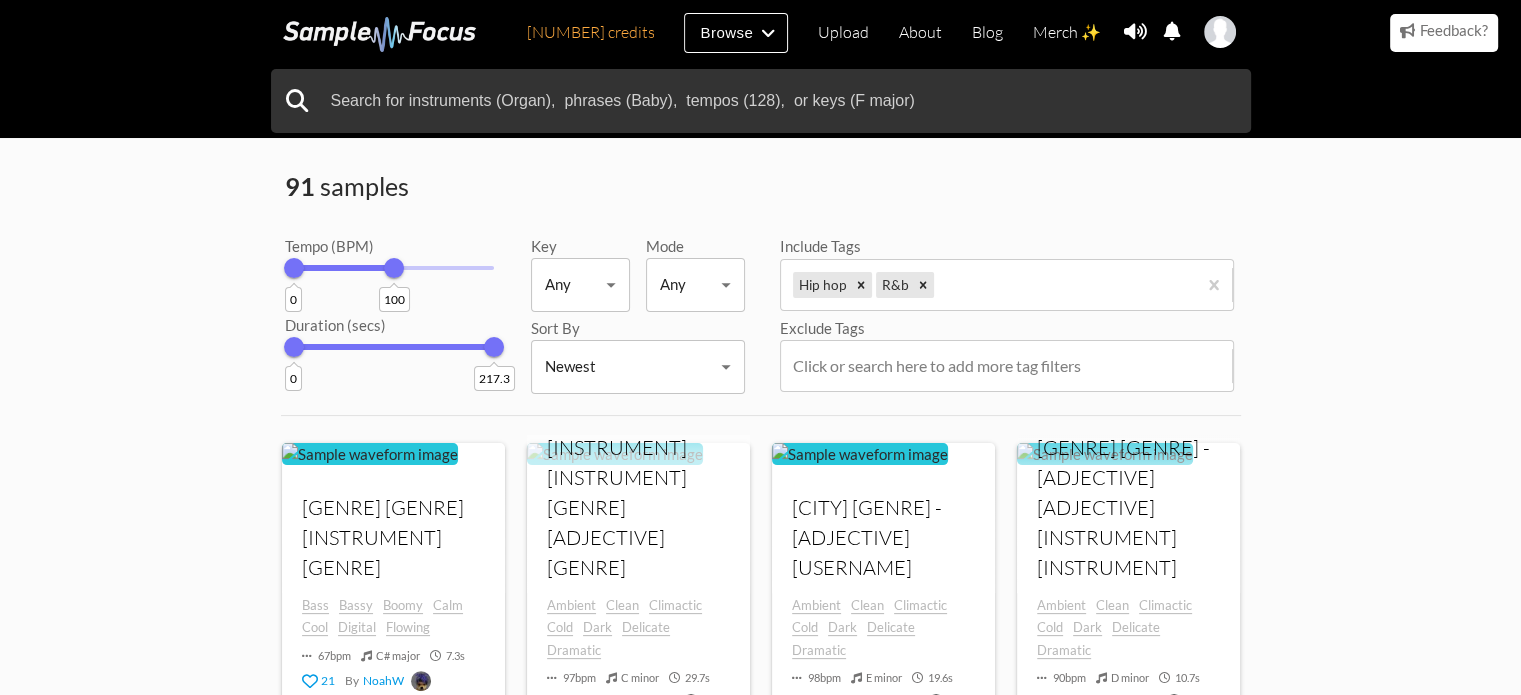 click on "Browse Categories
Category
Type
Bass
Bowed string
Brass
Drums
Field recordings
Guitar
Keys
Pads & atmospheres
Plucked string
Sound effects
Synthesizers
Vocals
Woodwinds
Subtype
Accordion
Clavinet" at bounding box center [760, 958] 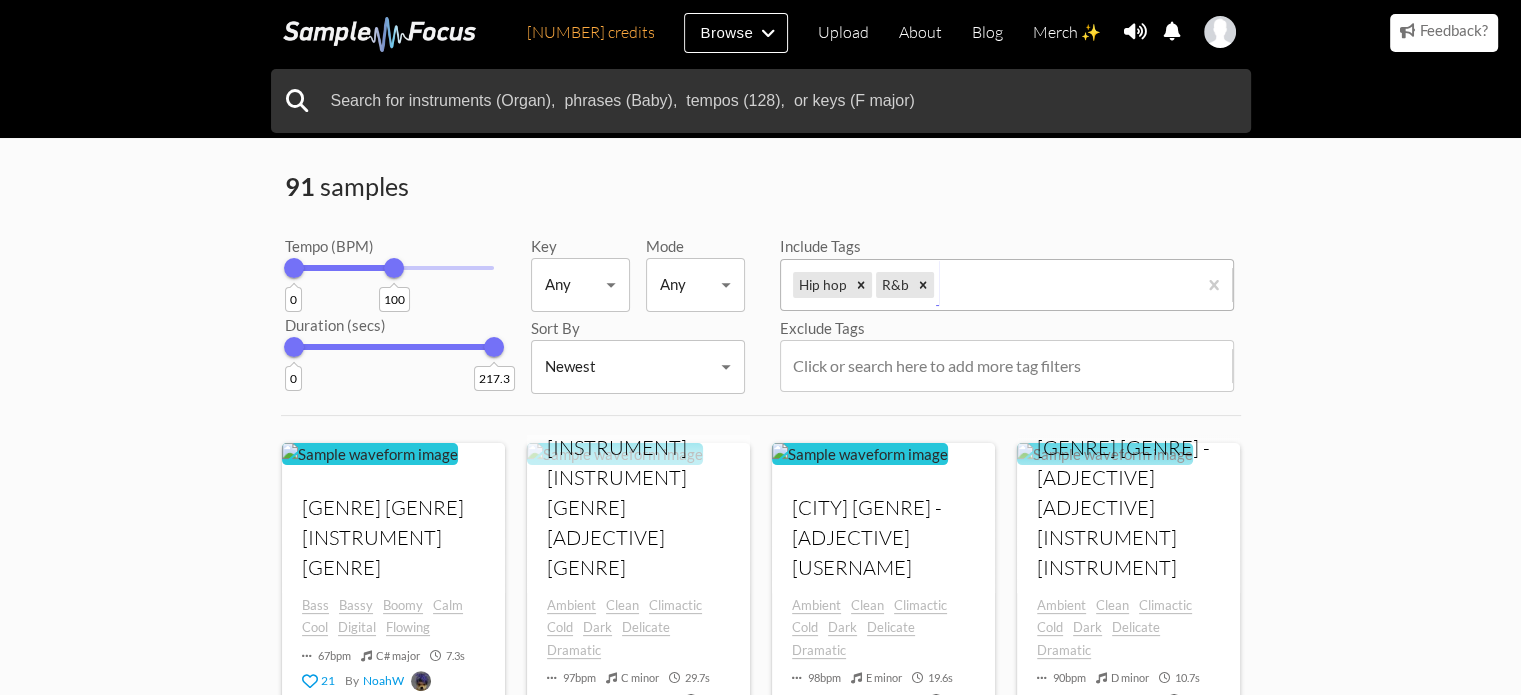 click at bounding box center [1066, 285] 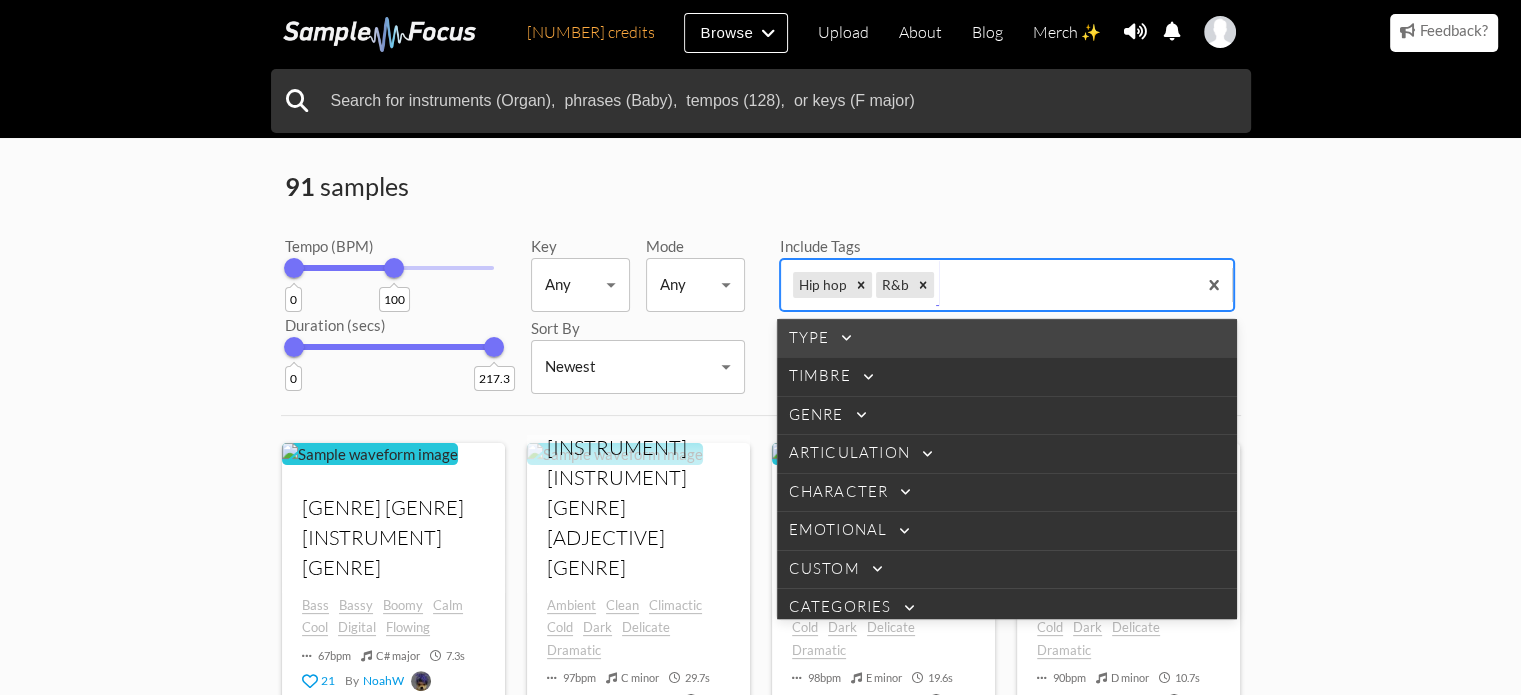 click on "Type" at bounding box center (1007, 338) 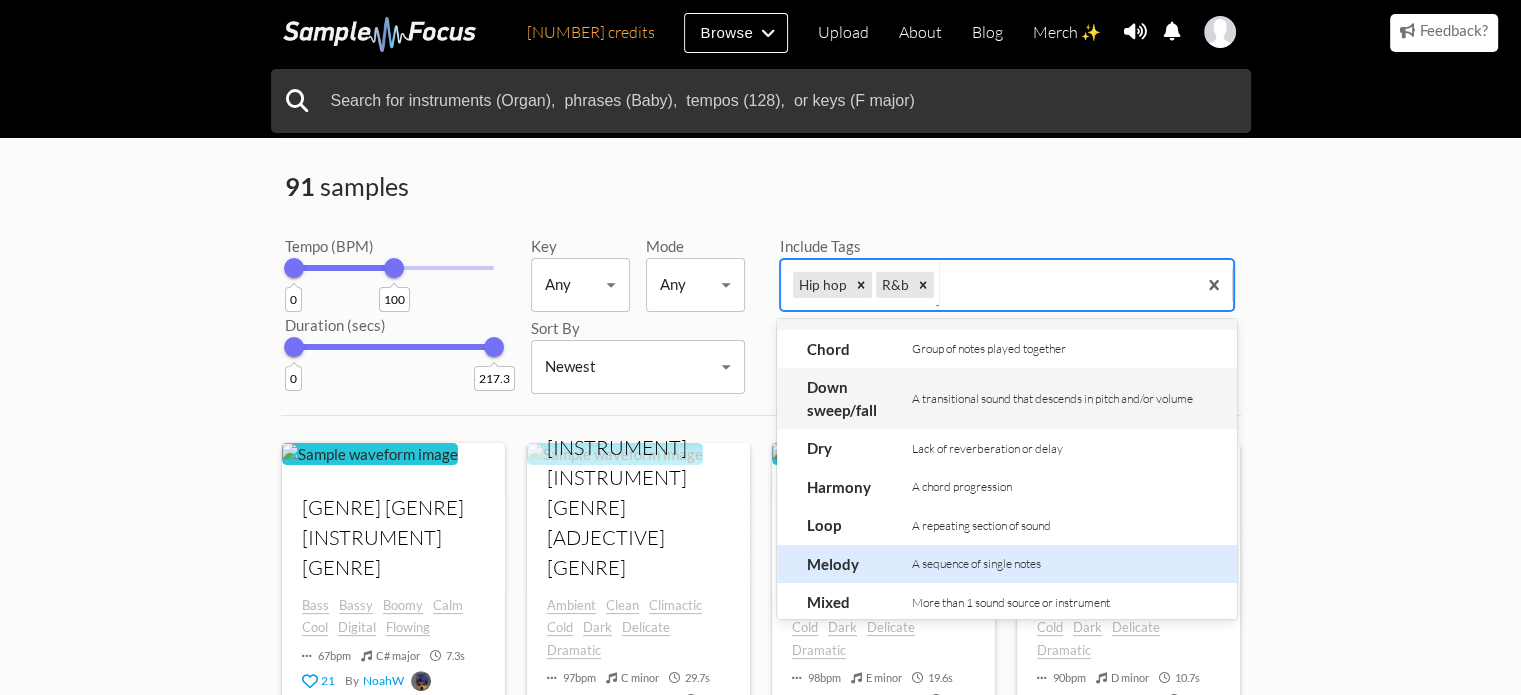 scroll, scrollTop: 100, scrollLeft: 0, axis: vertical 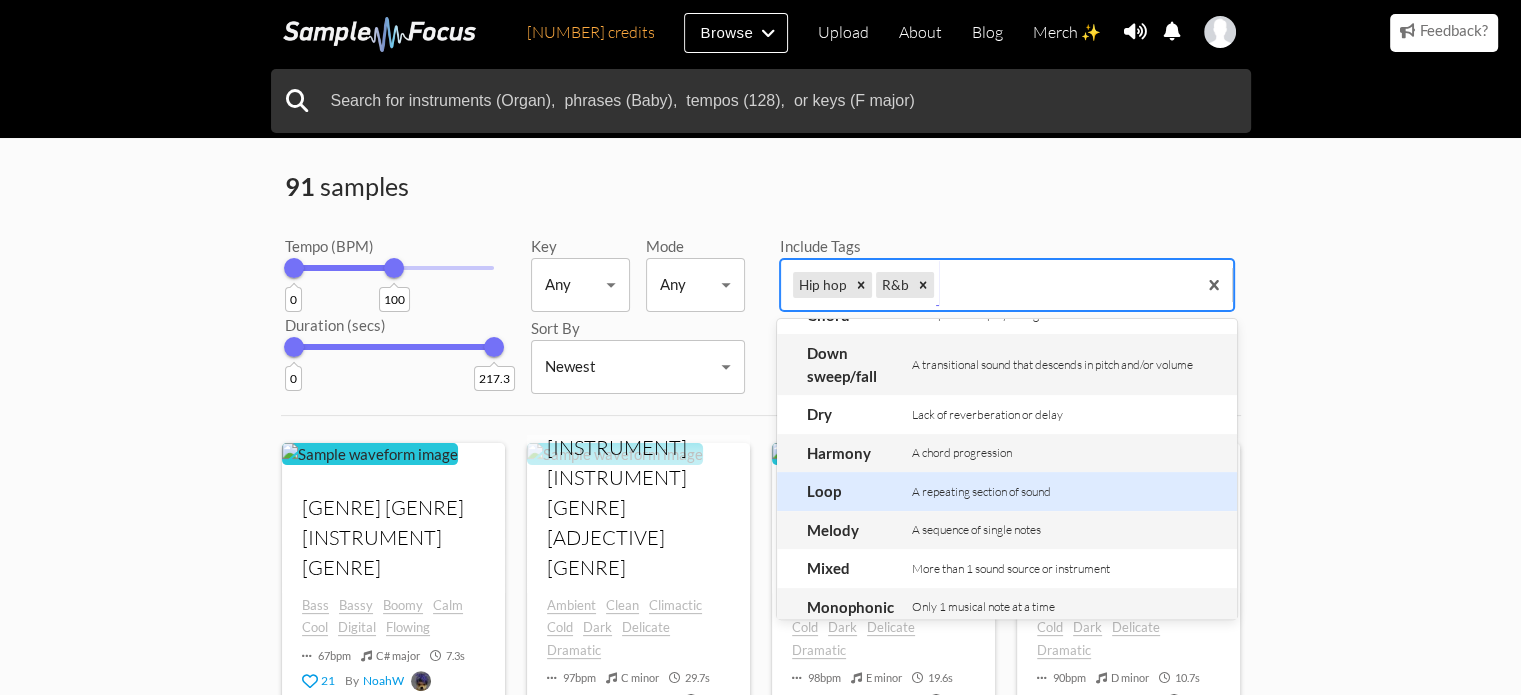 click on "Loop" at bounding box center (857, 491) 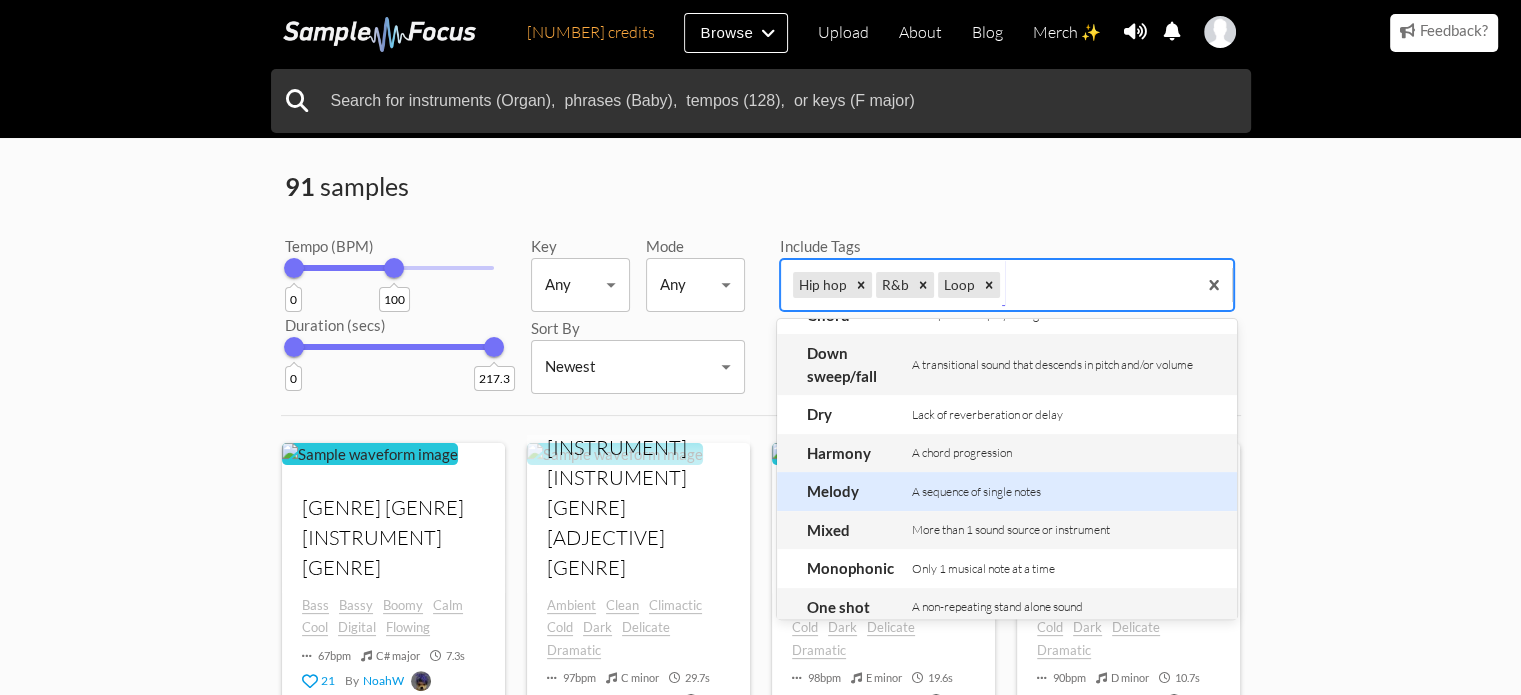 click on "Melody" at bounding box center [857, 491] 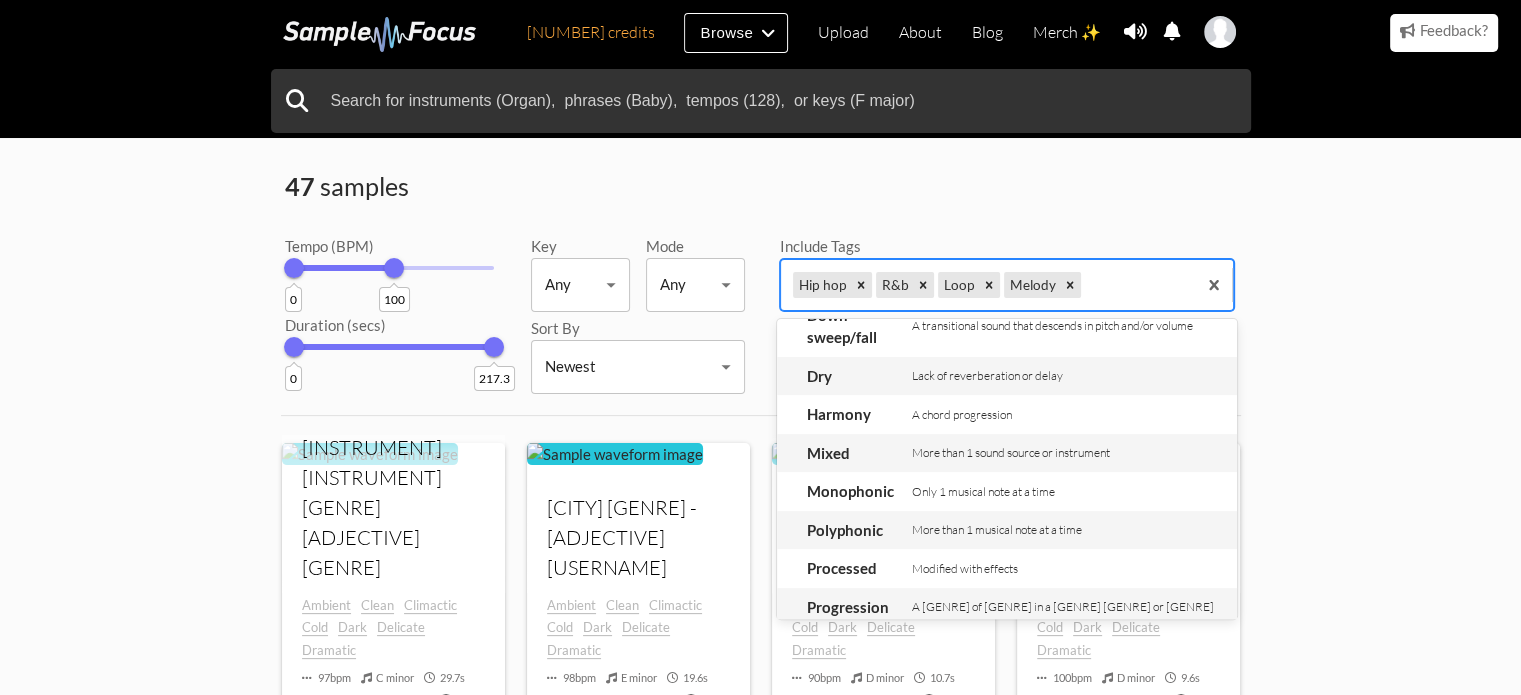 click on "Browse Categories
Category
Type
Bass
Bowed string
Brass
Drums
Field recordings
Guitar
Keys
Pads & atmospheres
Plucked string
Sound effects
Synthesizers
Vocals
Woodwinds
Subtype
Accordion
Clavinet" at bounding box center [760, 958] 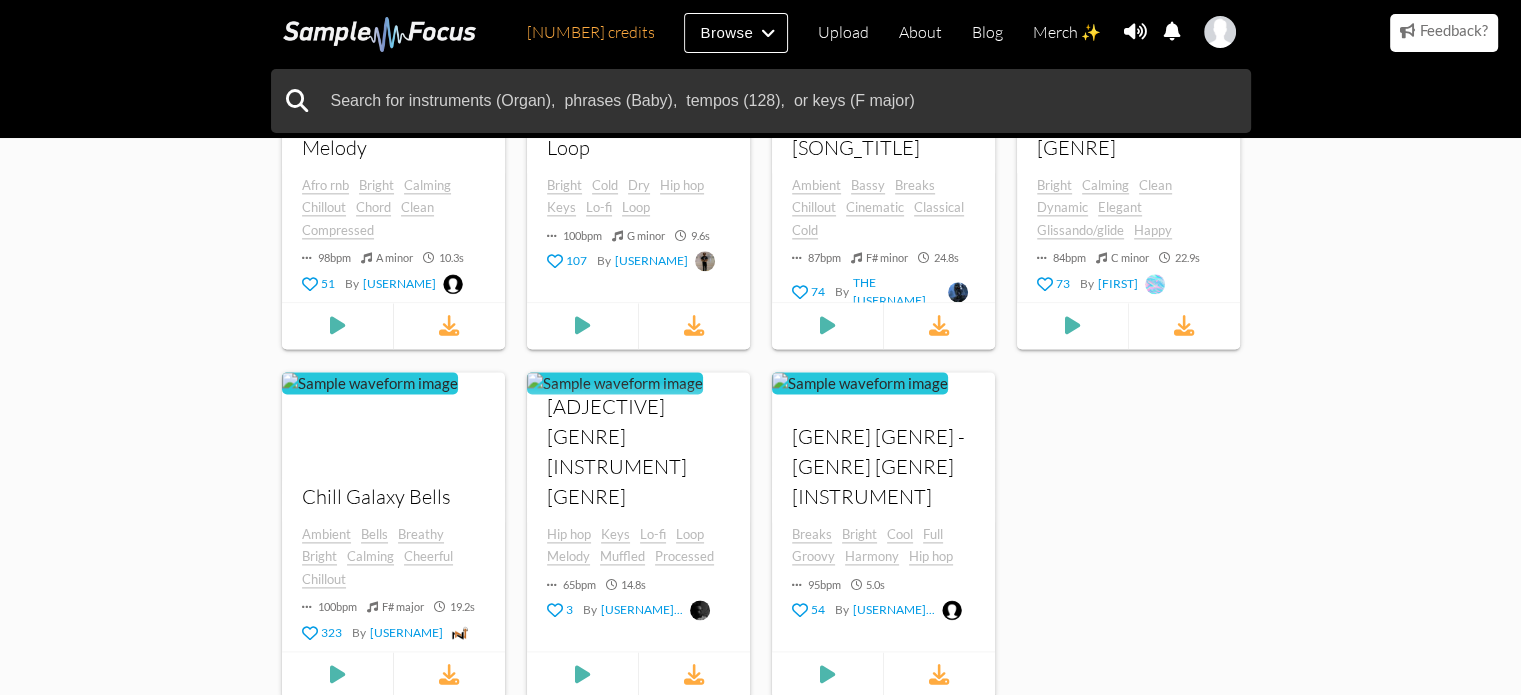 scroll, scrollTop: 2557, scrollLeft: 0, axis: vertical 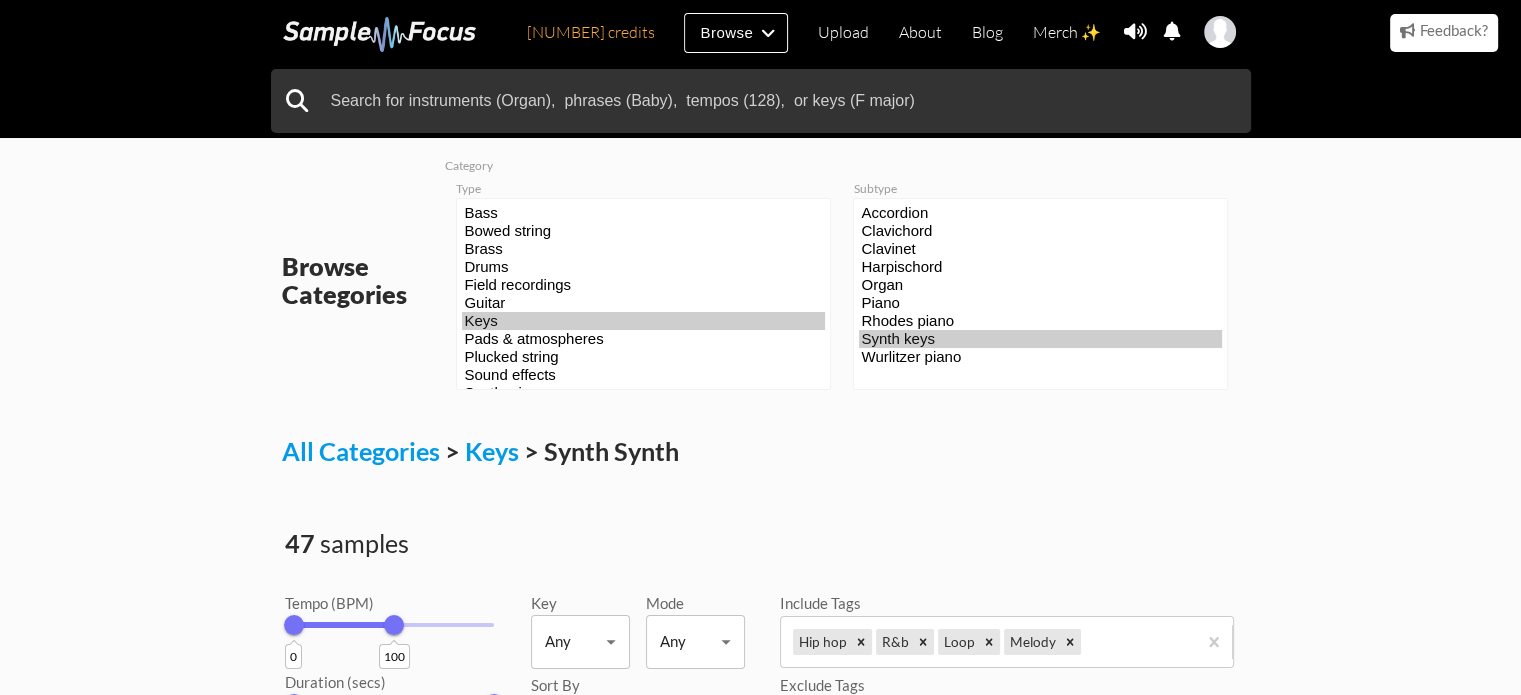 click on "Browse Categories
Category
Type
Bass
Bowed string
Brass
Drums
Field recordings
Guitar
Keys
Pads & atmospheres
Plucked string
Sound effects
Synthesizers
Vocals
Woodwinds
Subtype
Accordion
Clavinet" at bounding box center [760, 1664] 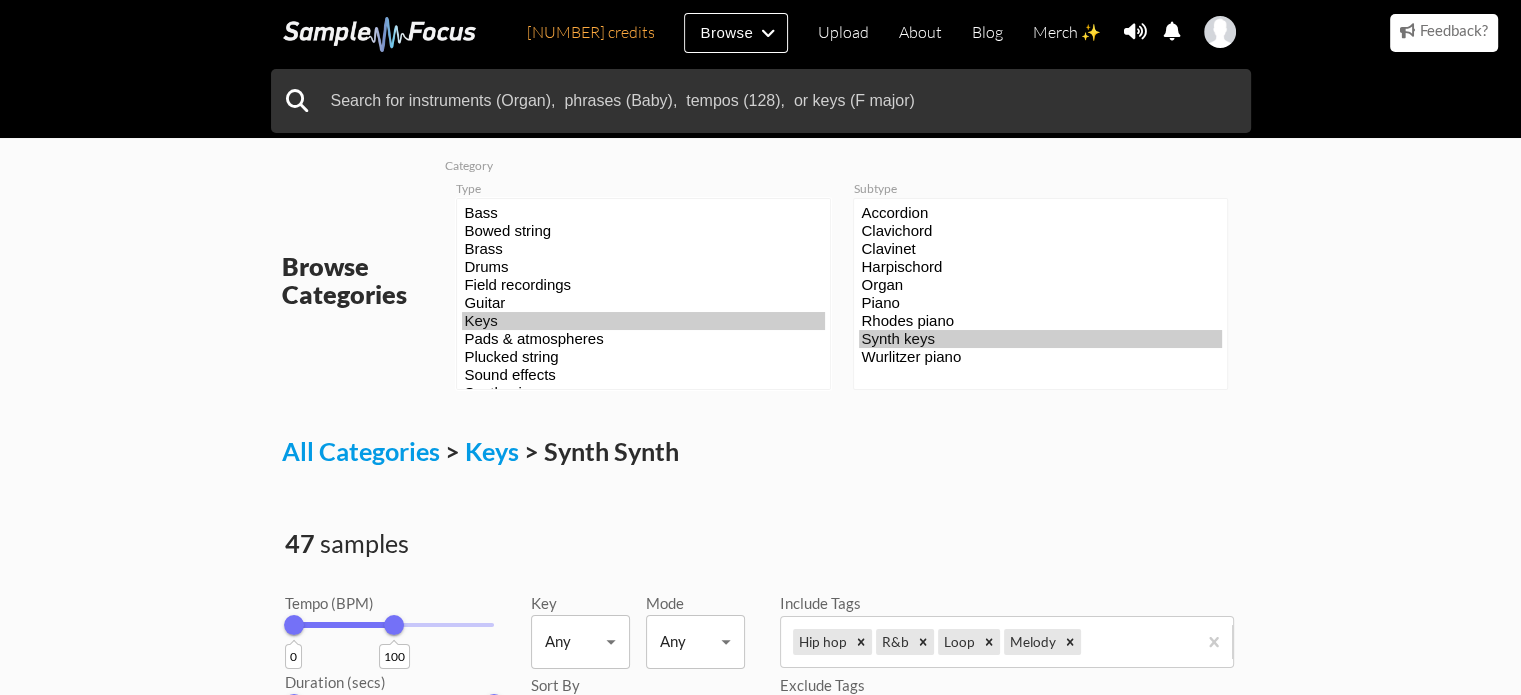 select on "20" 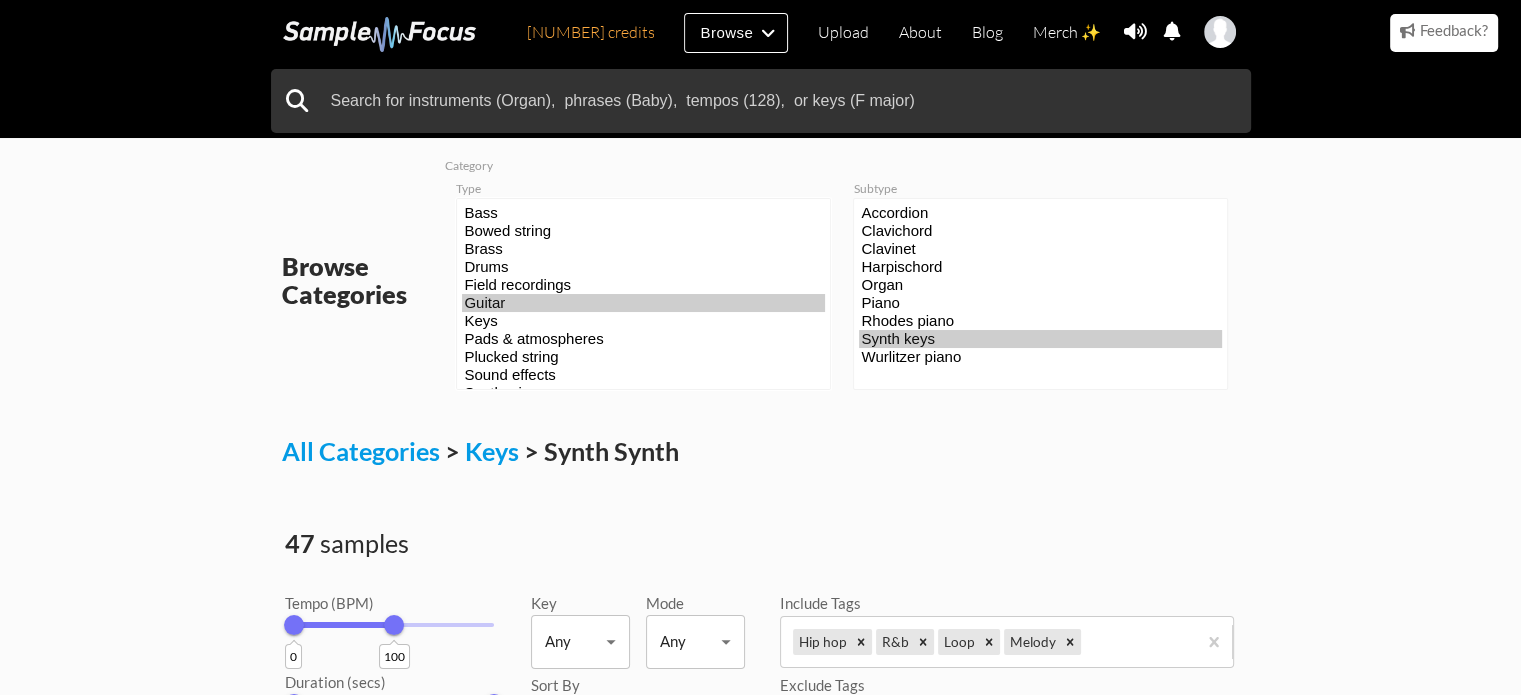 click on "Guitar" at bounding box center (643, 303) 